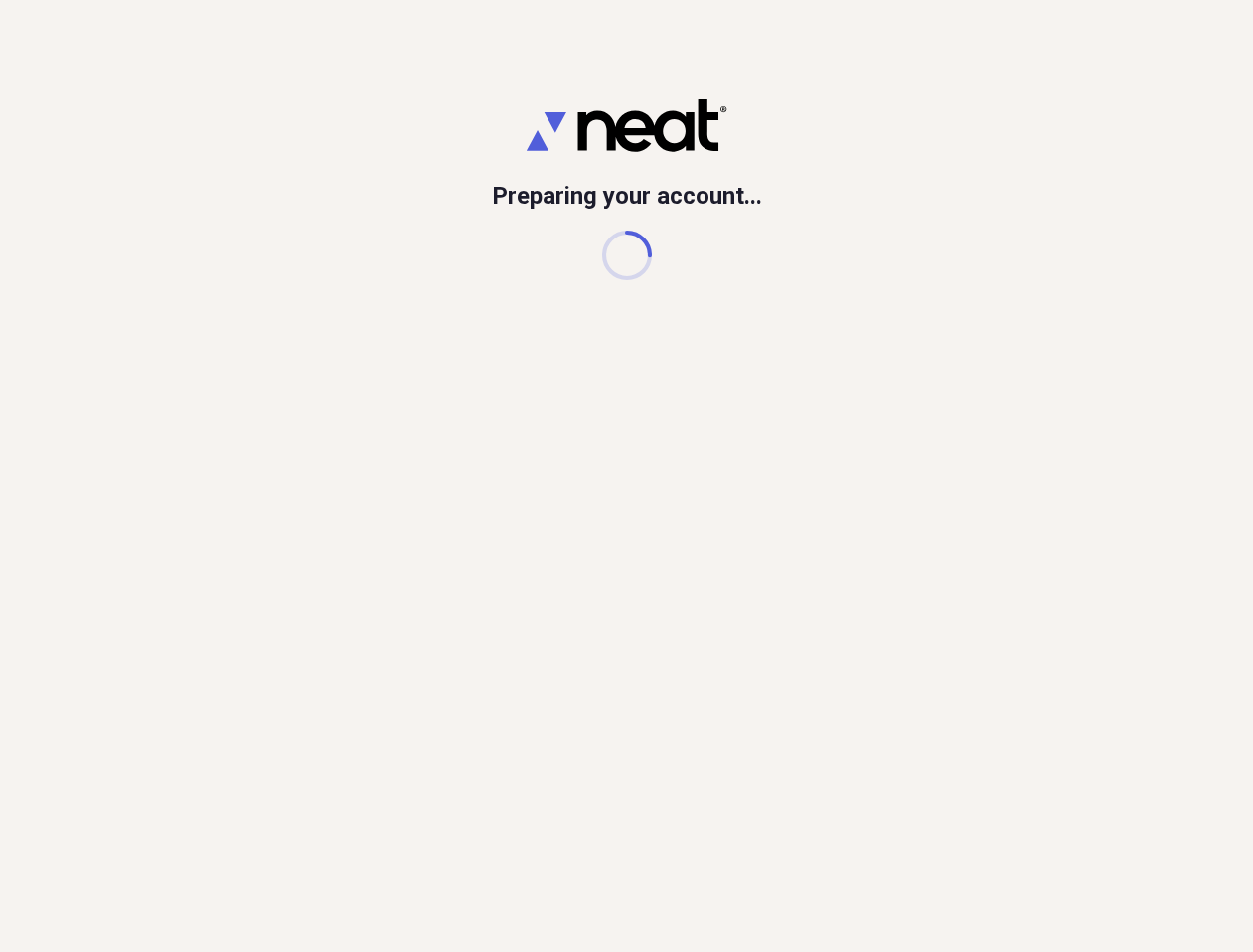 scroll, scrollTop: 0, scrollLeft: 0, axis: both 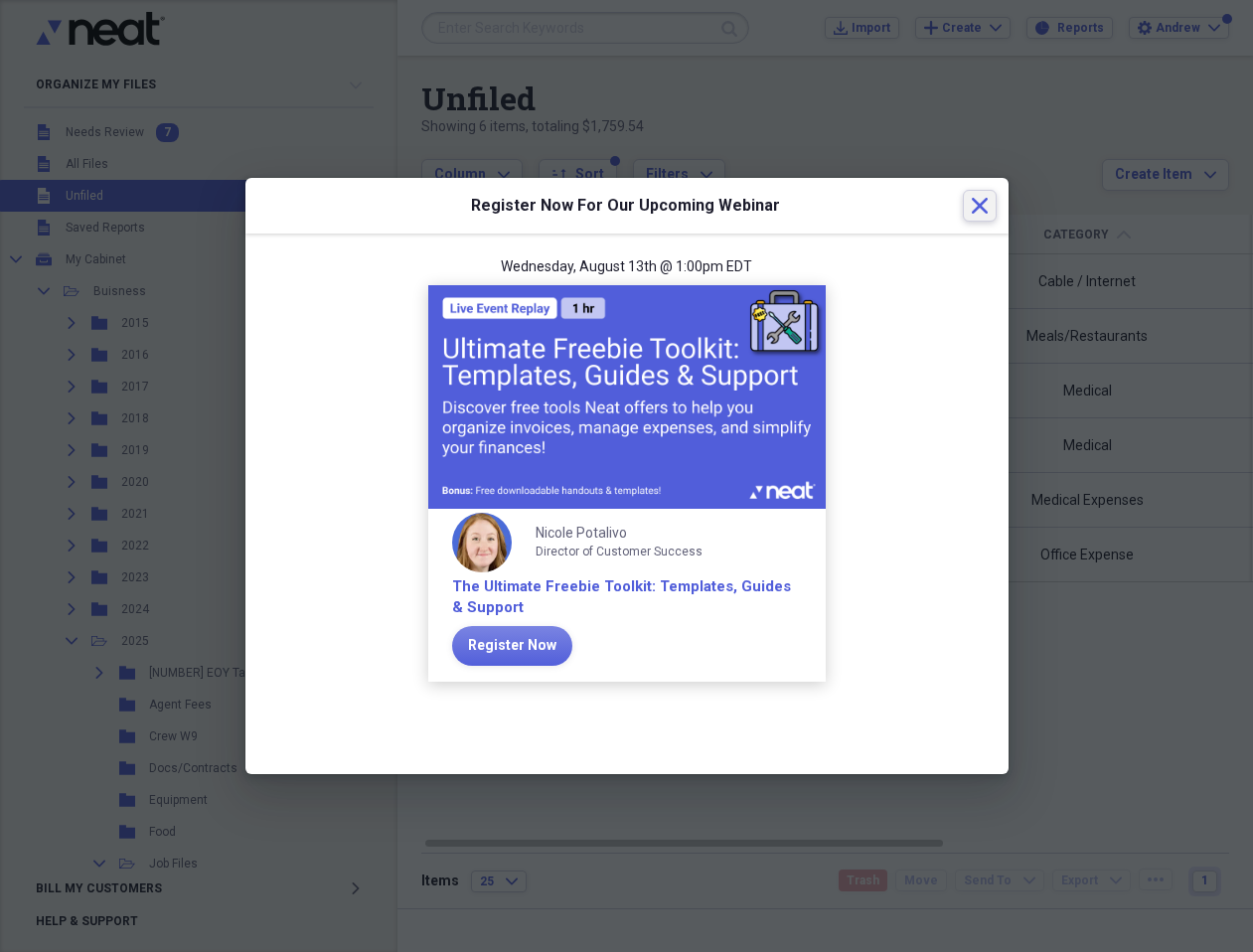 click 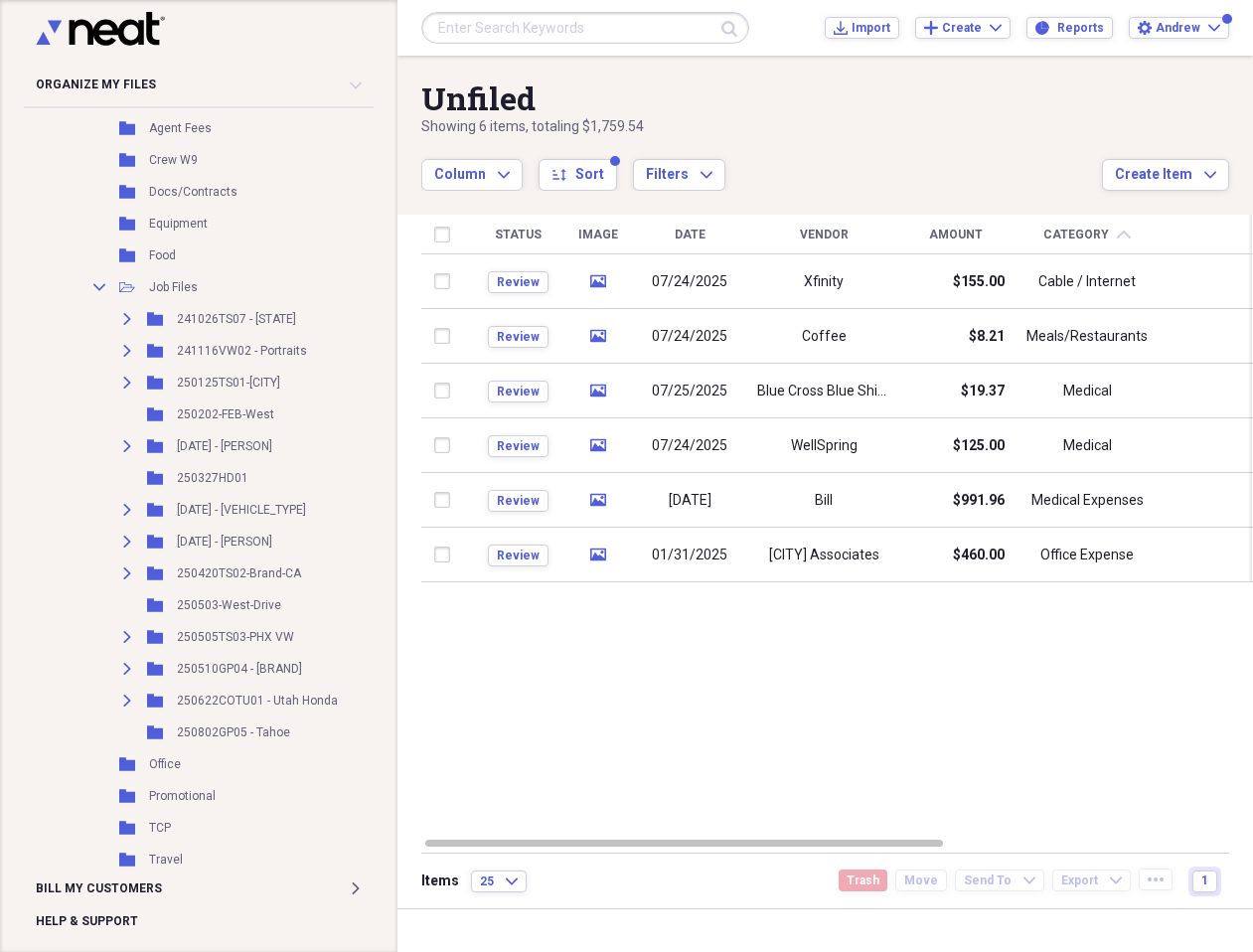 scroll, scrollTop: 580, scrollLeft: 0, axis: vertical 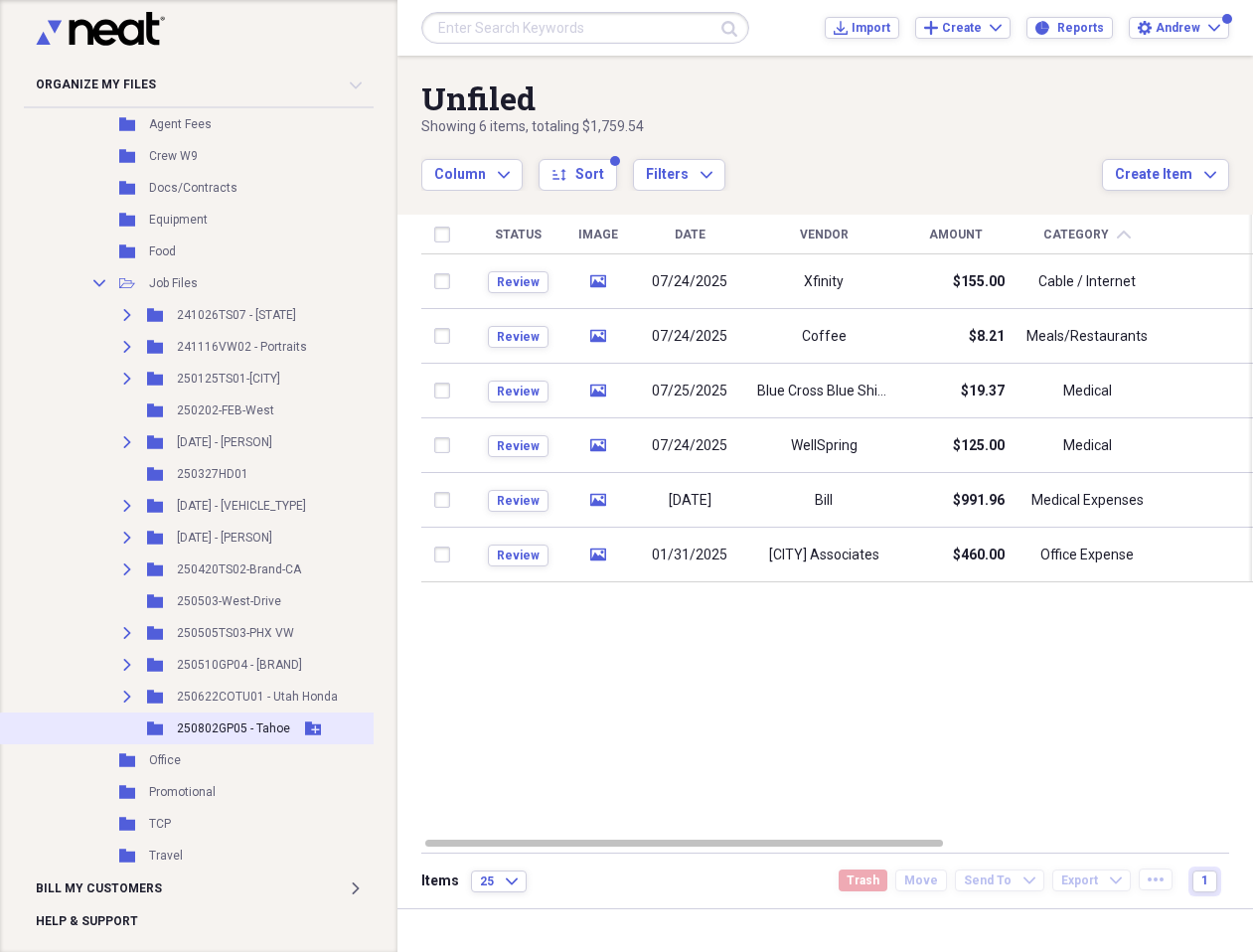 click on "250802GP05 - Tahoe" at bounding box center (234, 728) 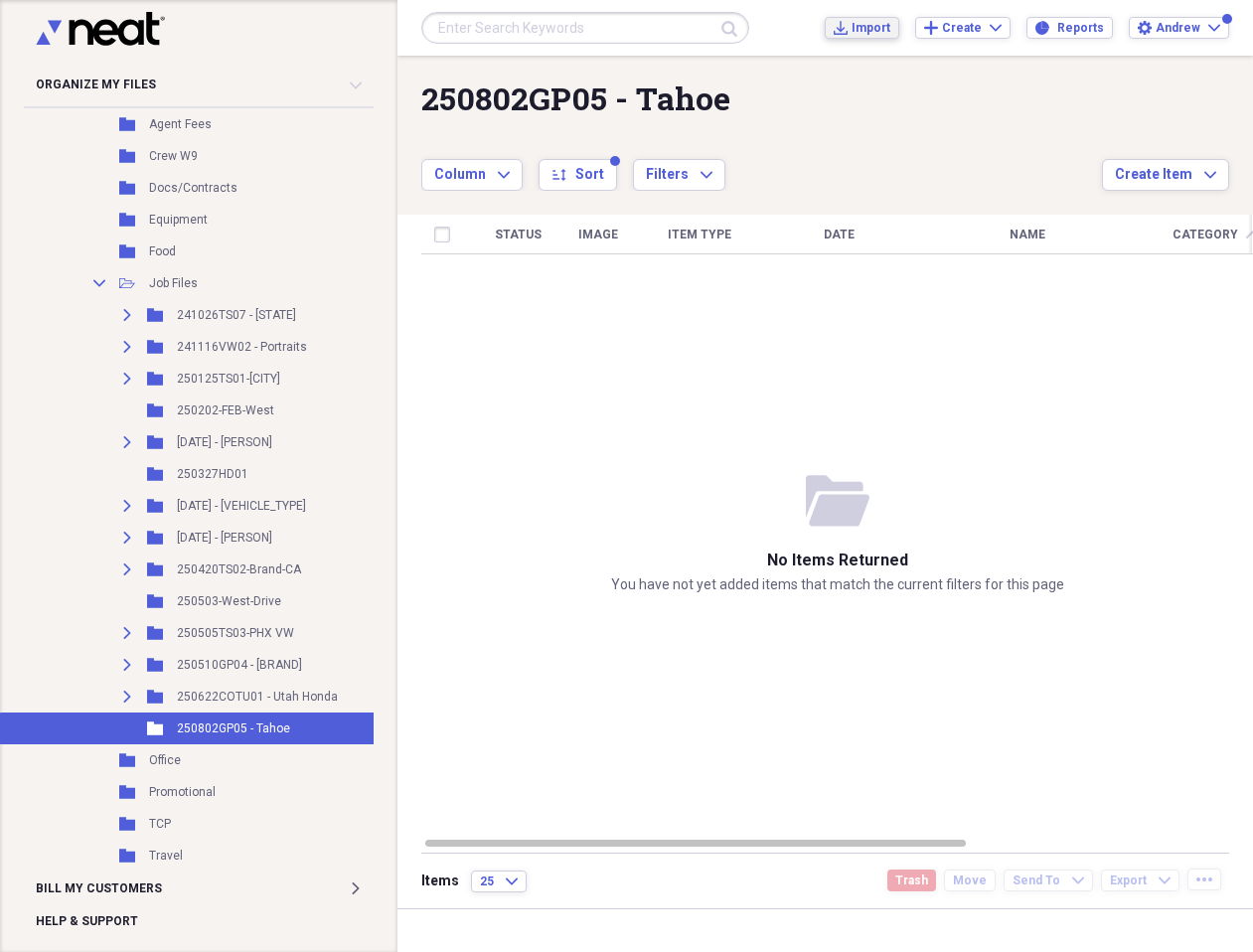 click on "Import" at bounding box center (870, 28) 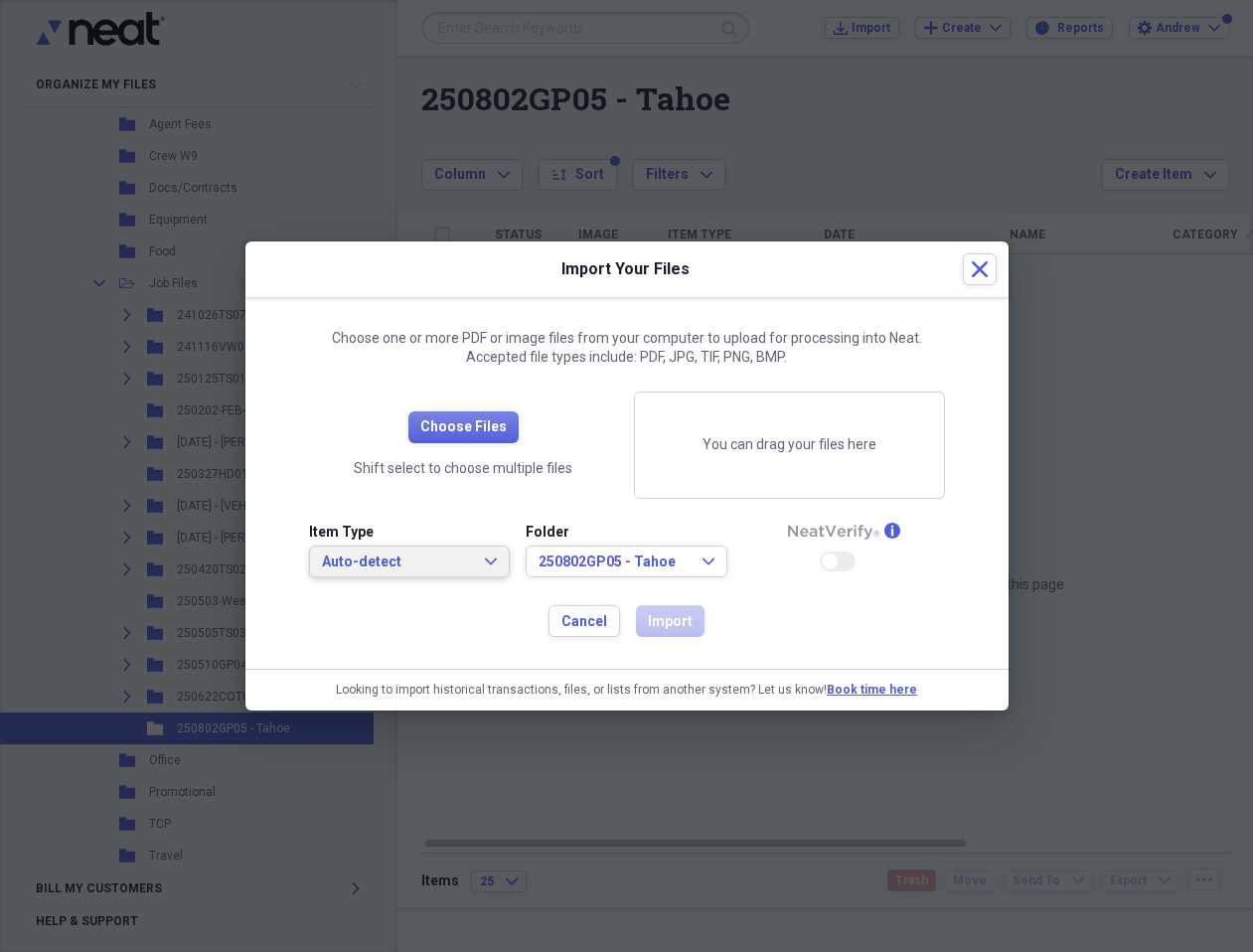 click on "Expand" 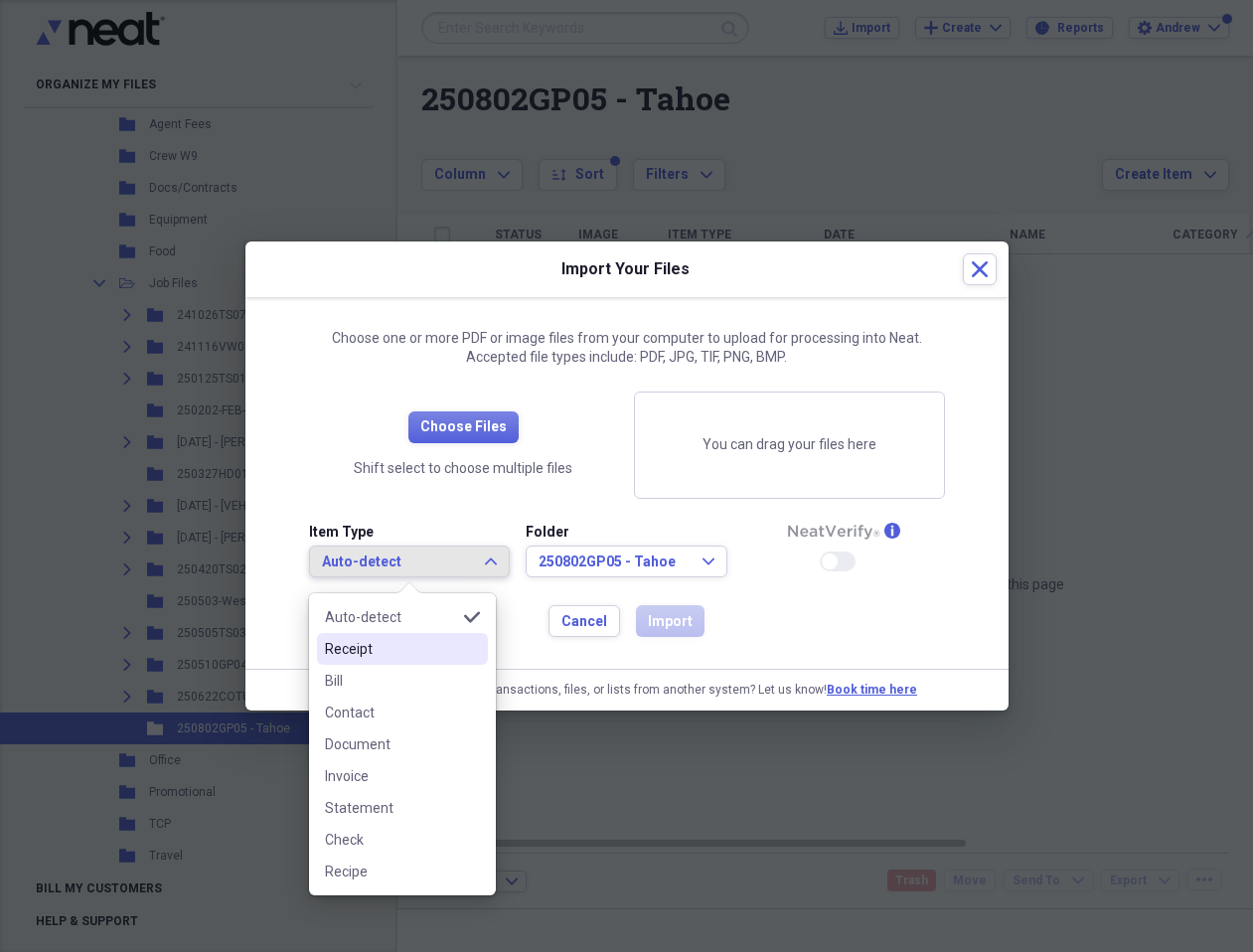click on "Receipt" at bounding box center [402, 649] 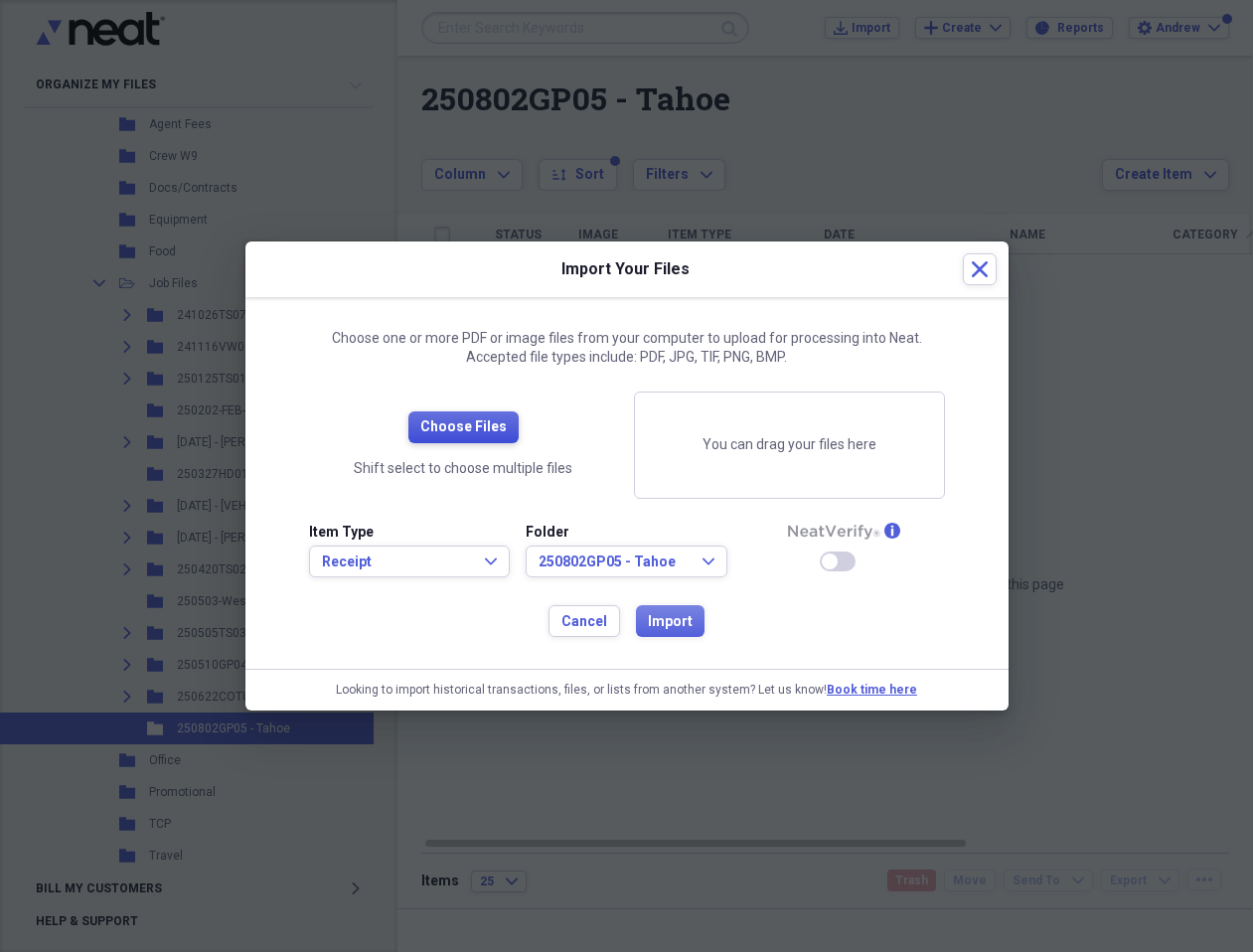 click on "Choose Files" at bounding box center (463, 427) 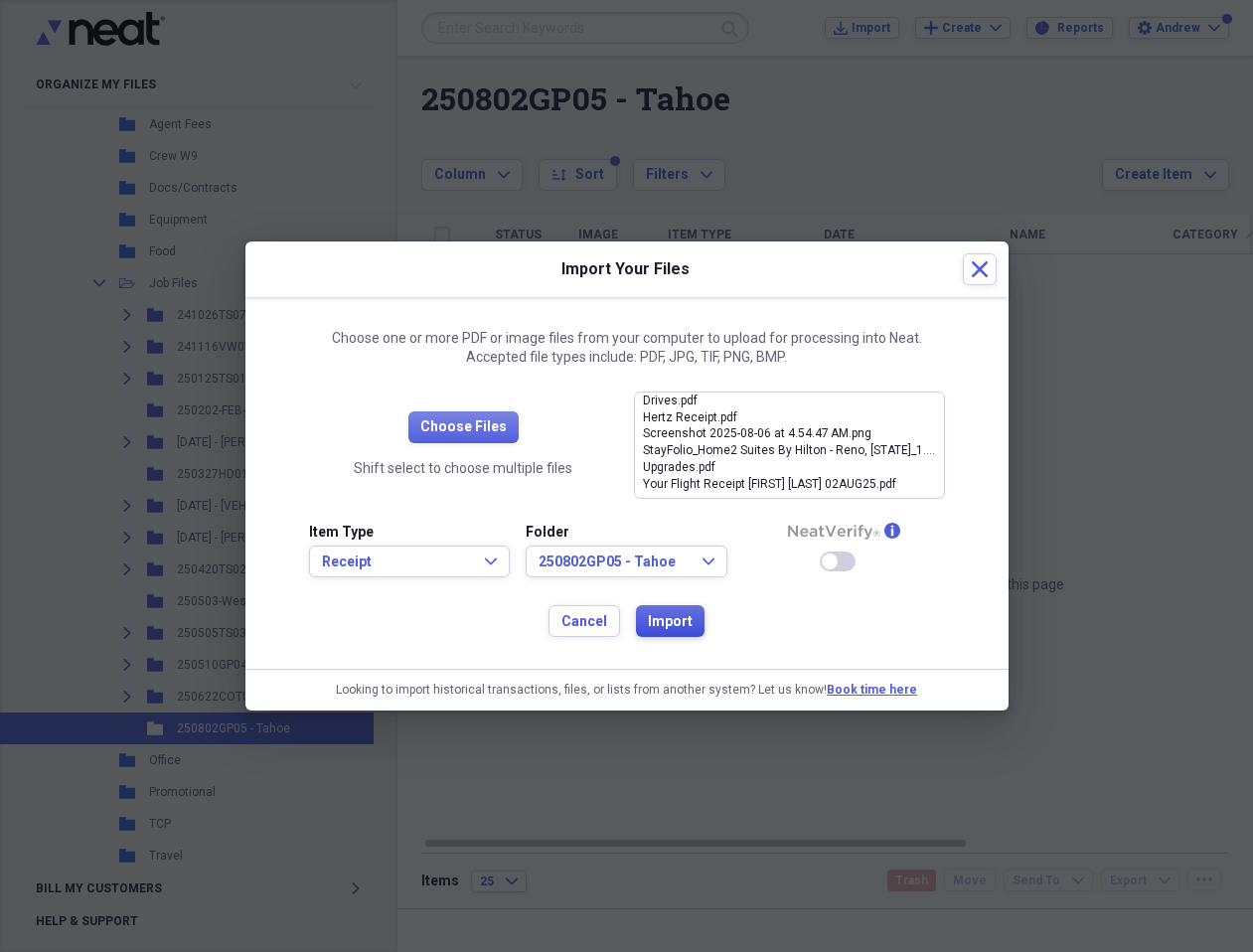 click on "Import" at bounding box center [670, 622] 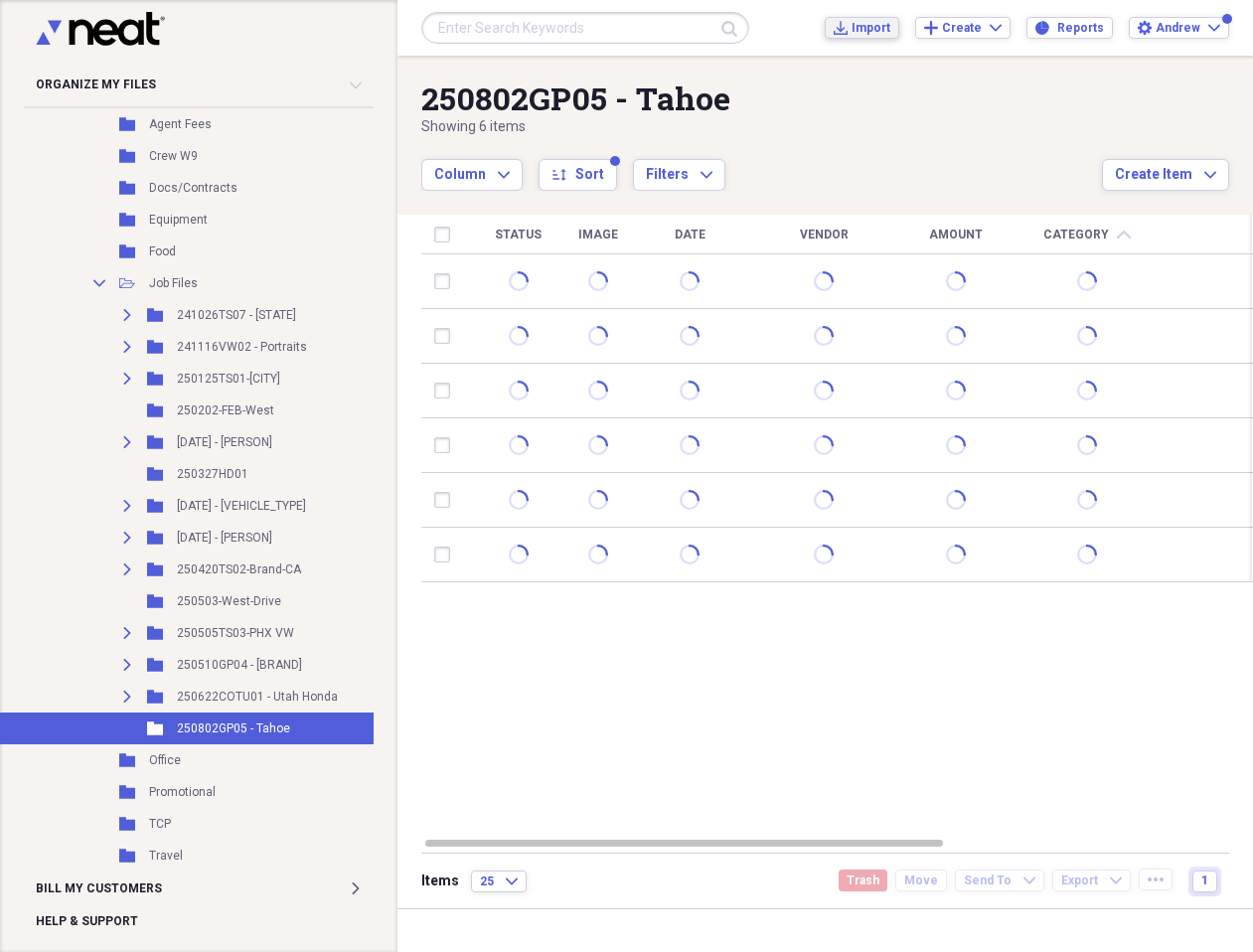 type 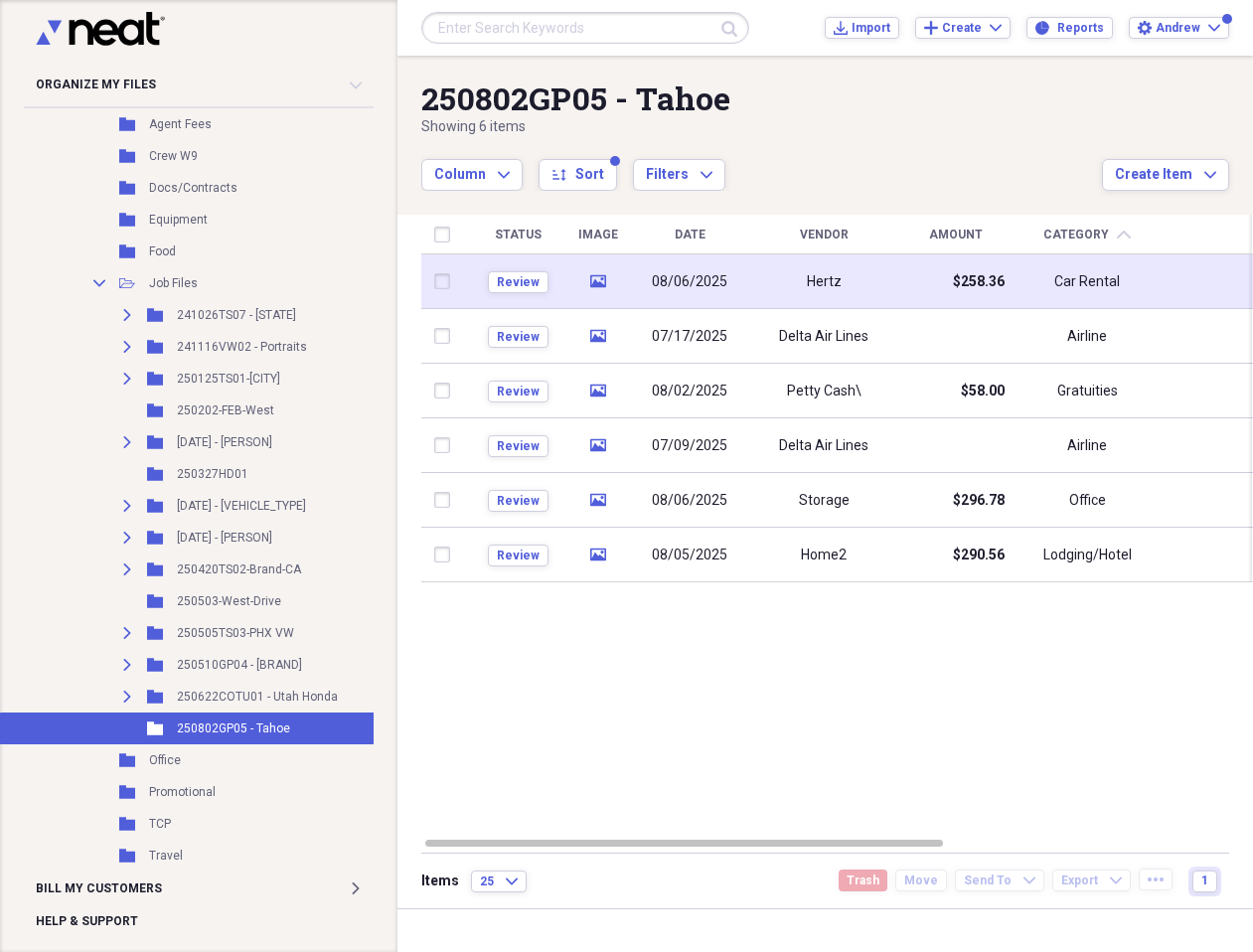 click on "Hertz" at bounding box center [824, 281] 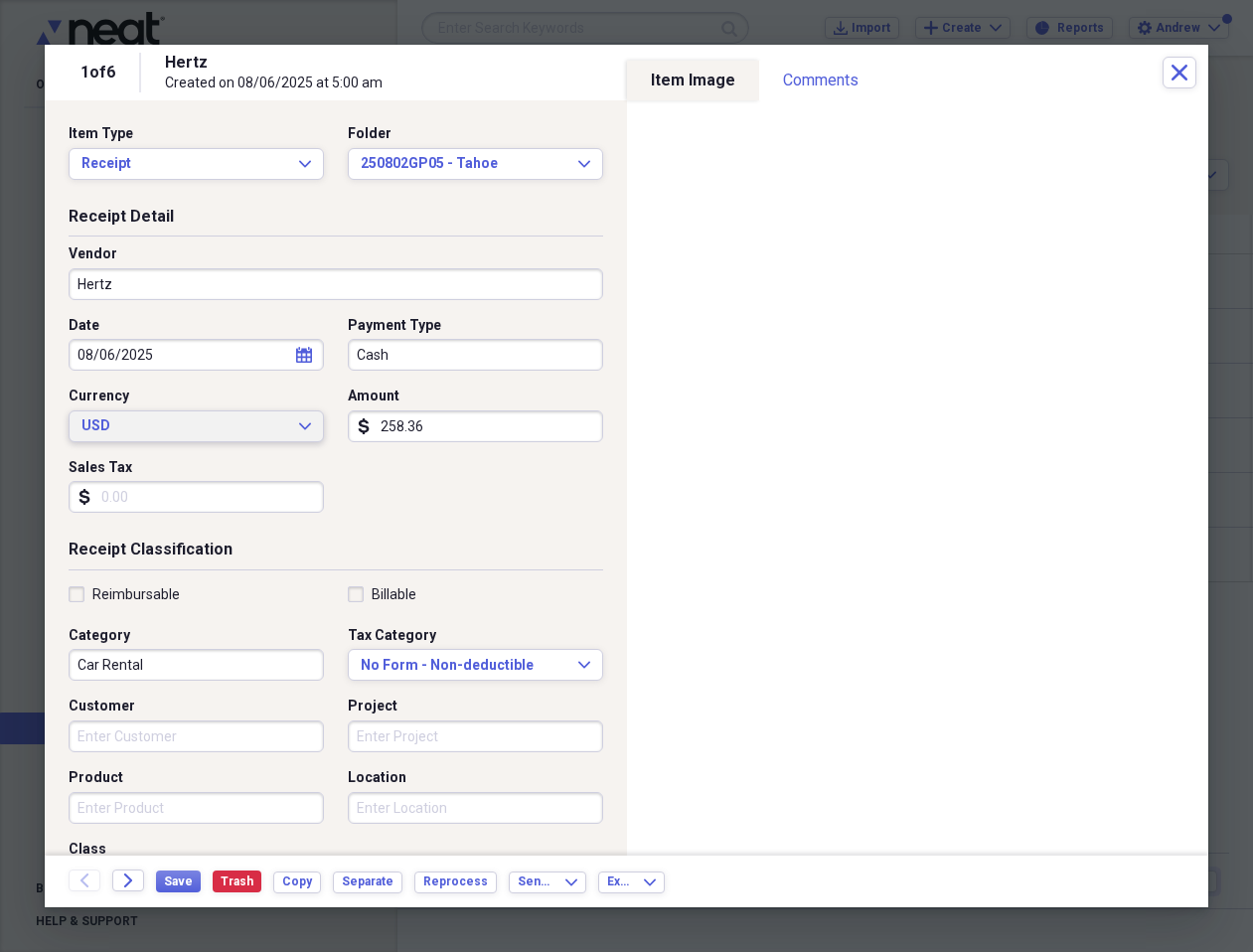 drag, startPoint x: 438, startPoint y: 428, endPoint x: 273, endPoint y: 427, distance: 165.003 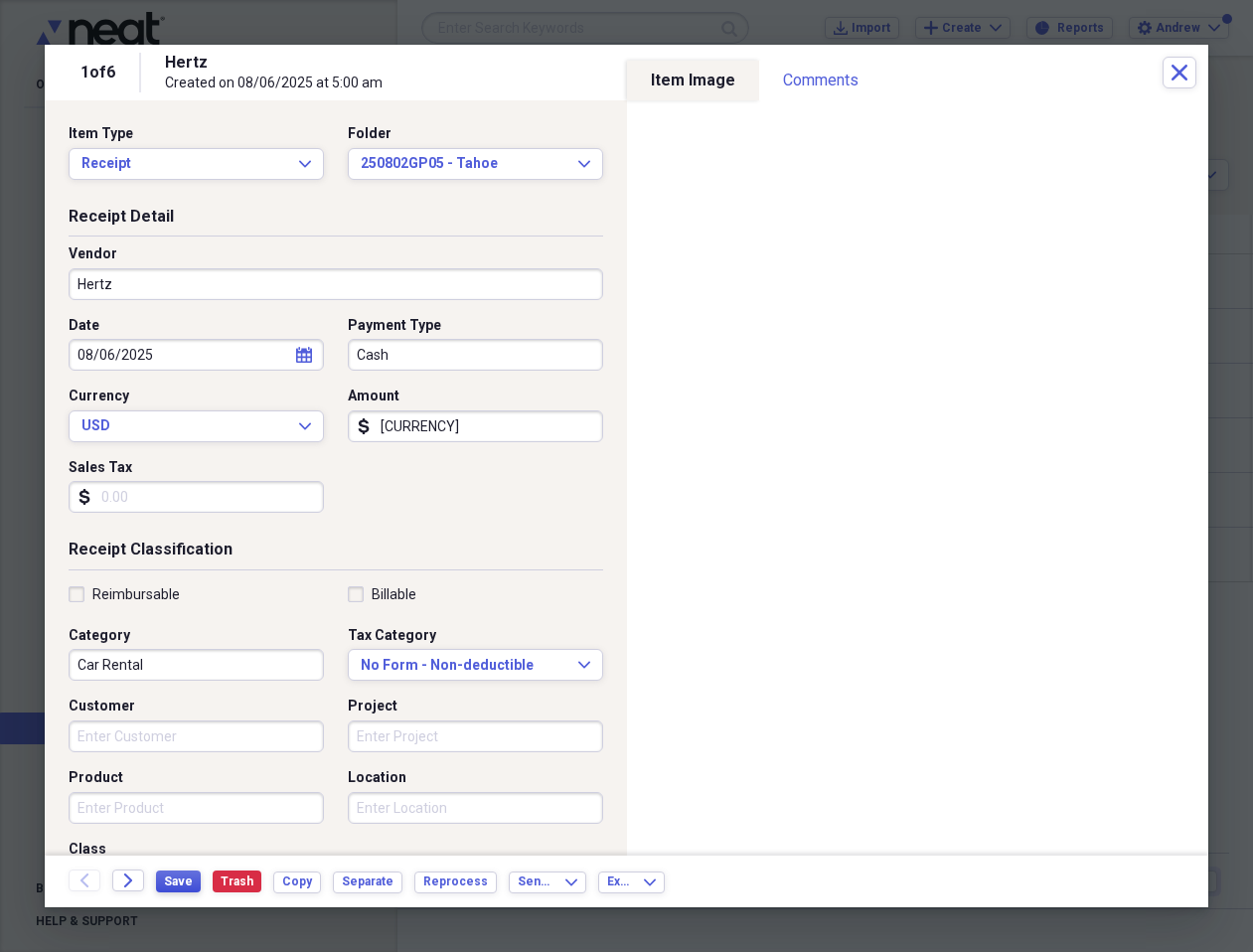 type on "[CURRENCY]" 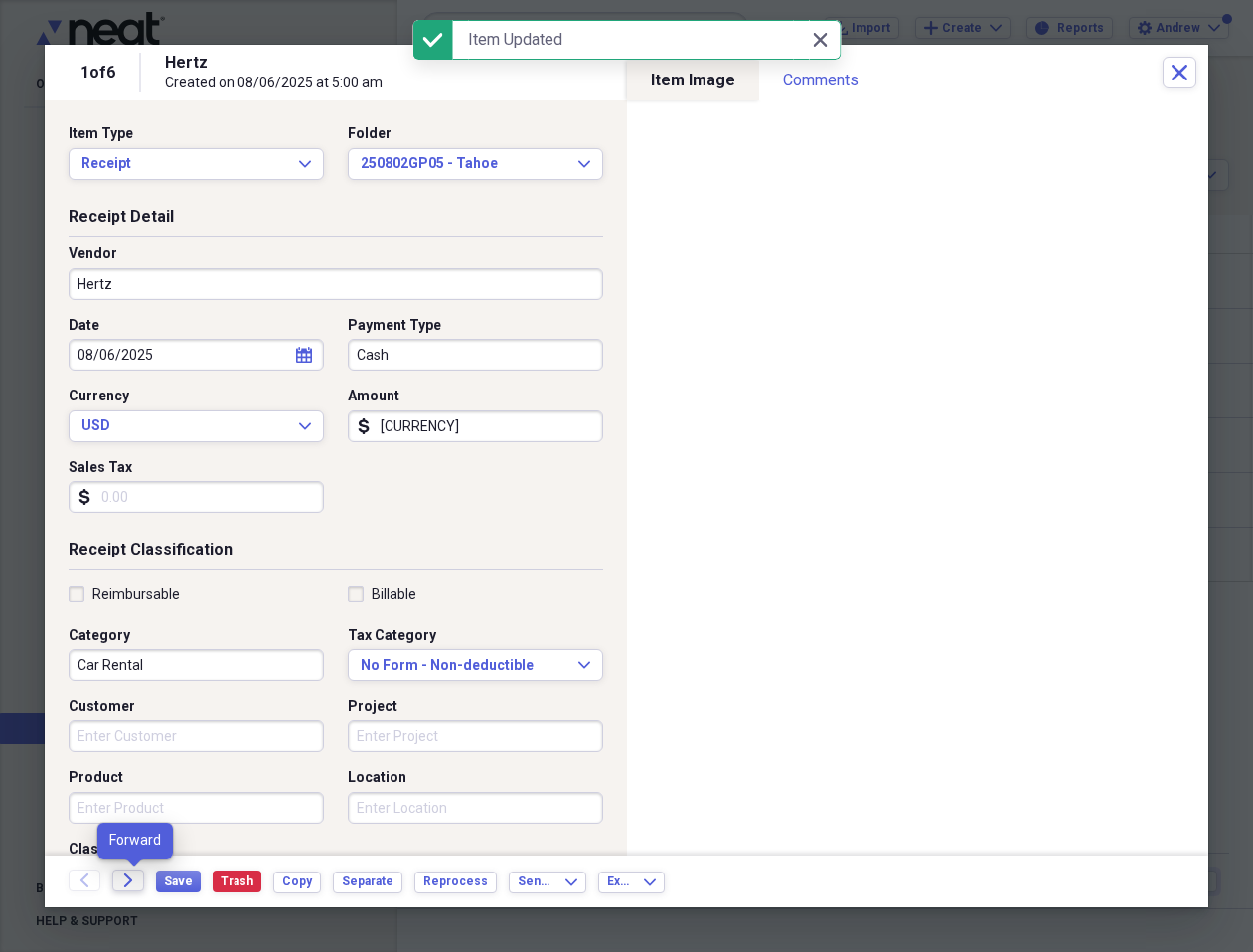 click on "Forward" 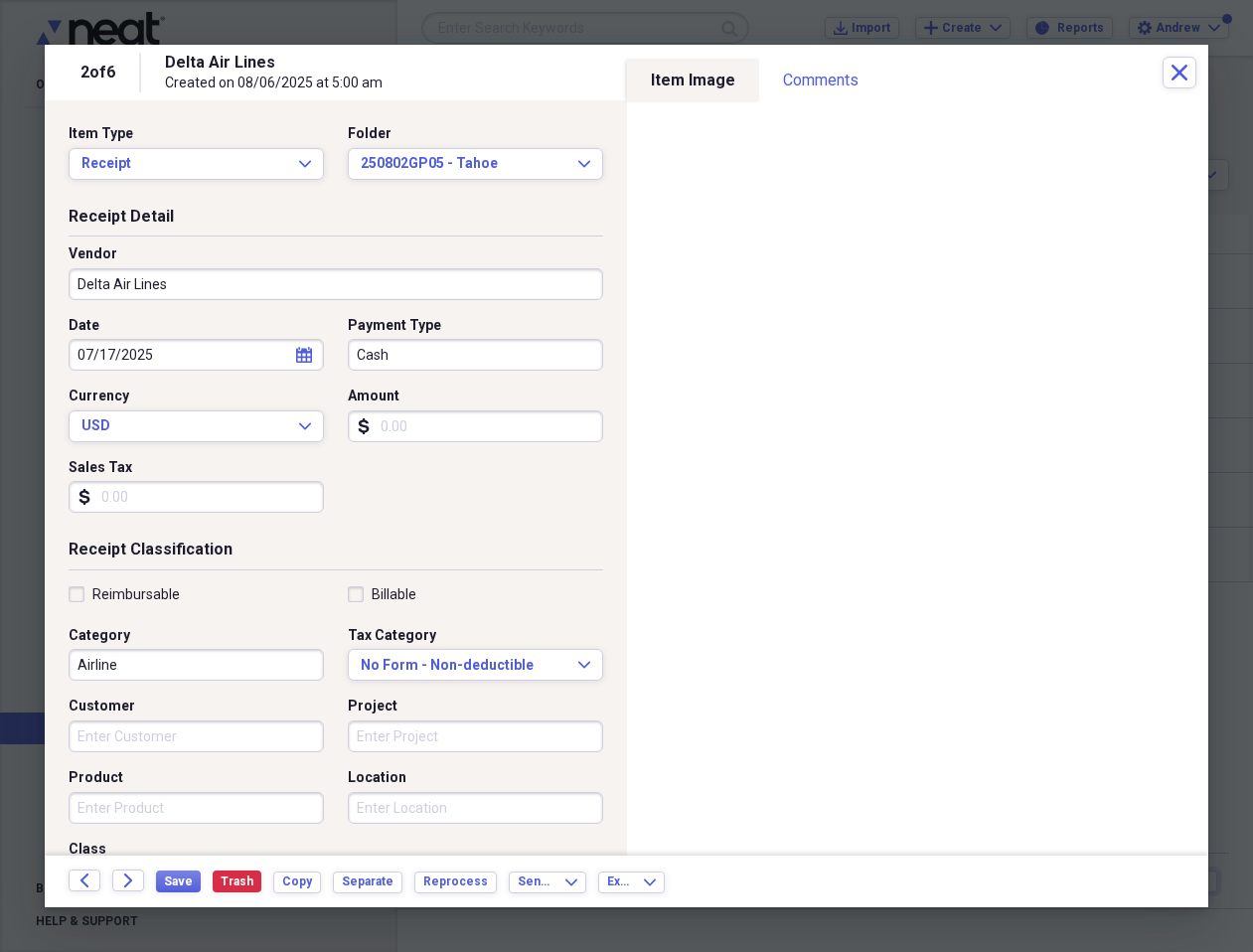 click on "Amount" at bounding box center [475, 426] 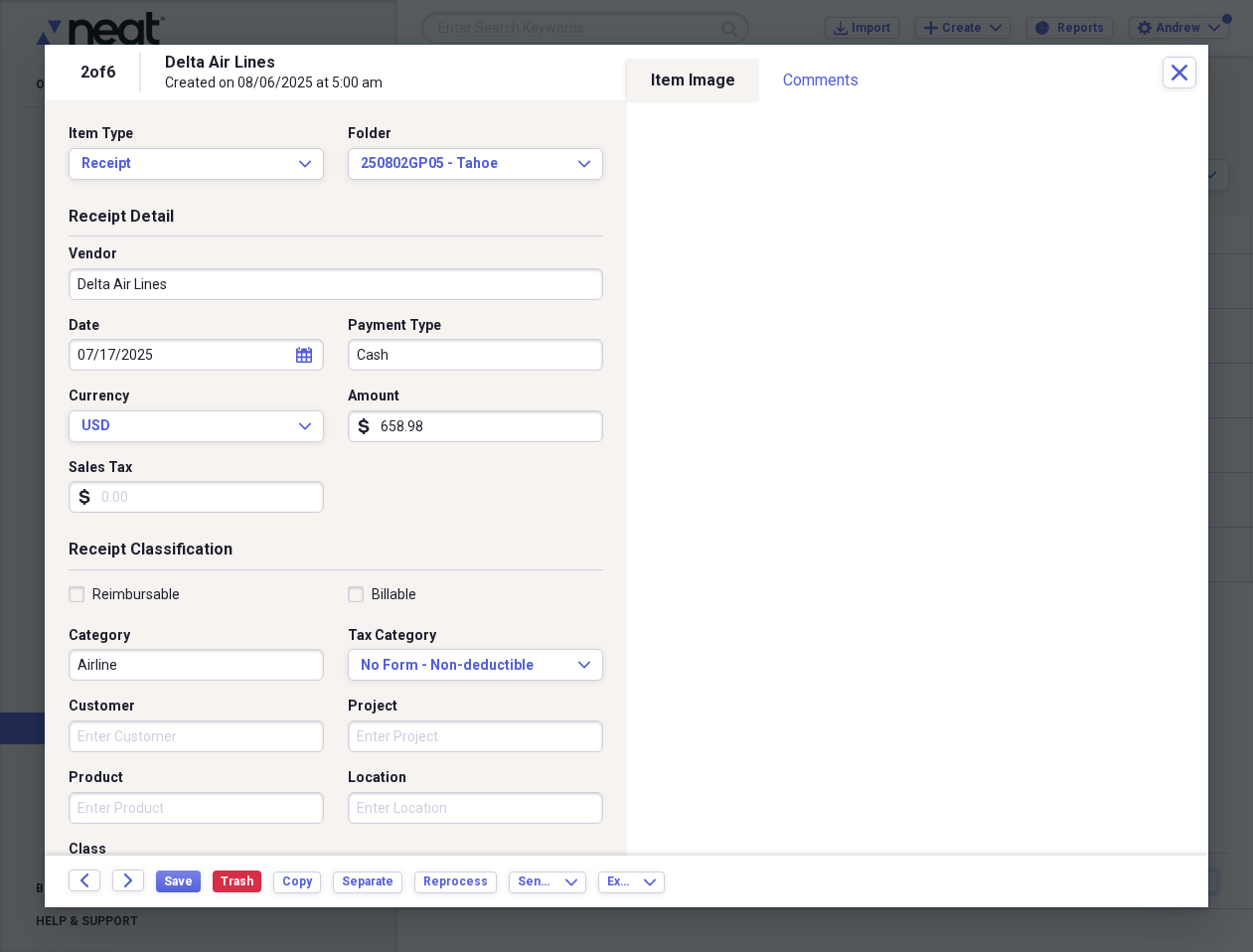 type on "658.98" 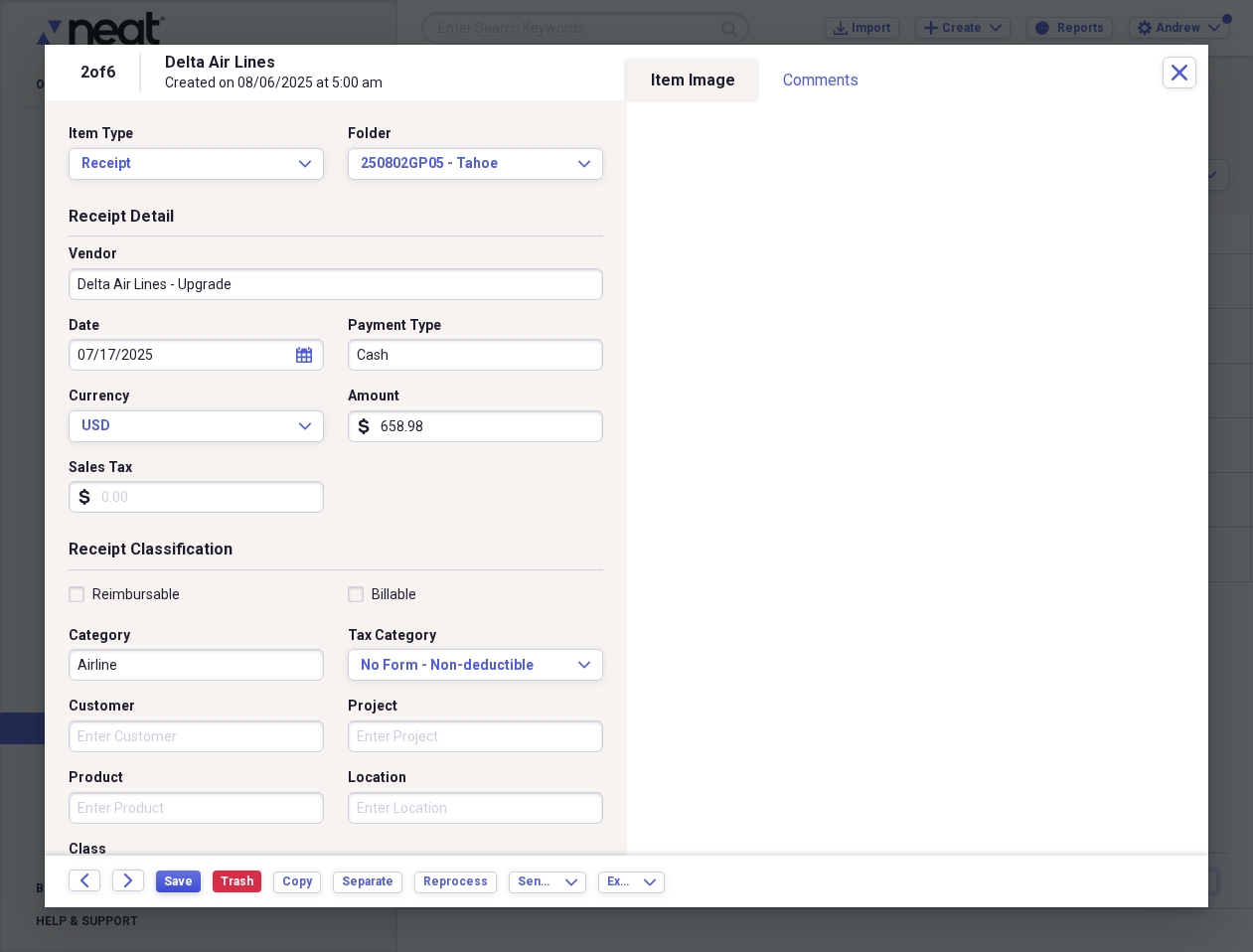 type on "Delta Air Lines - Upgrade" 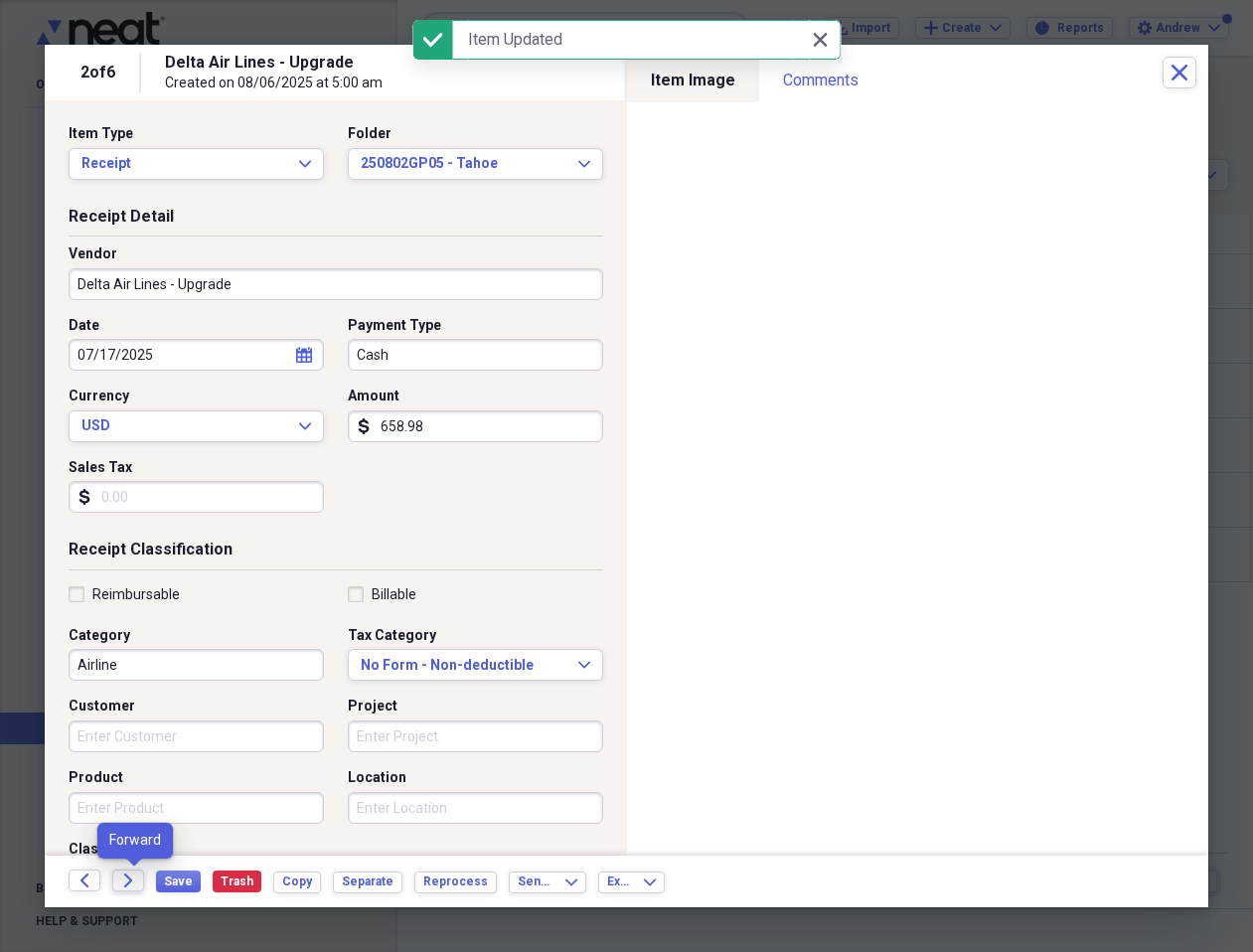 click 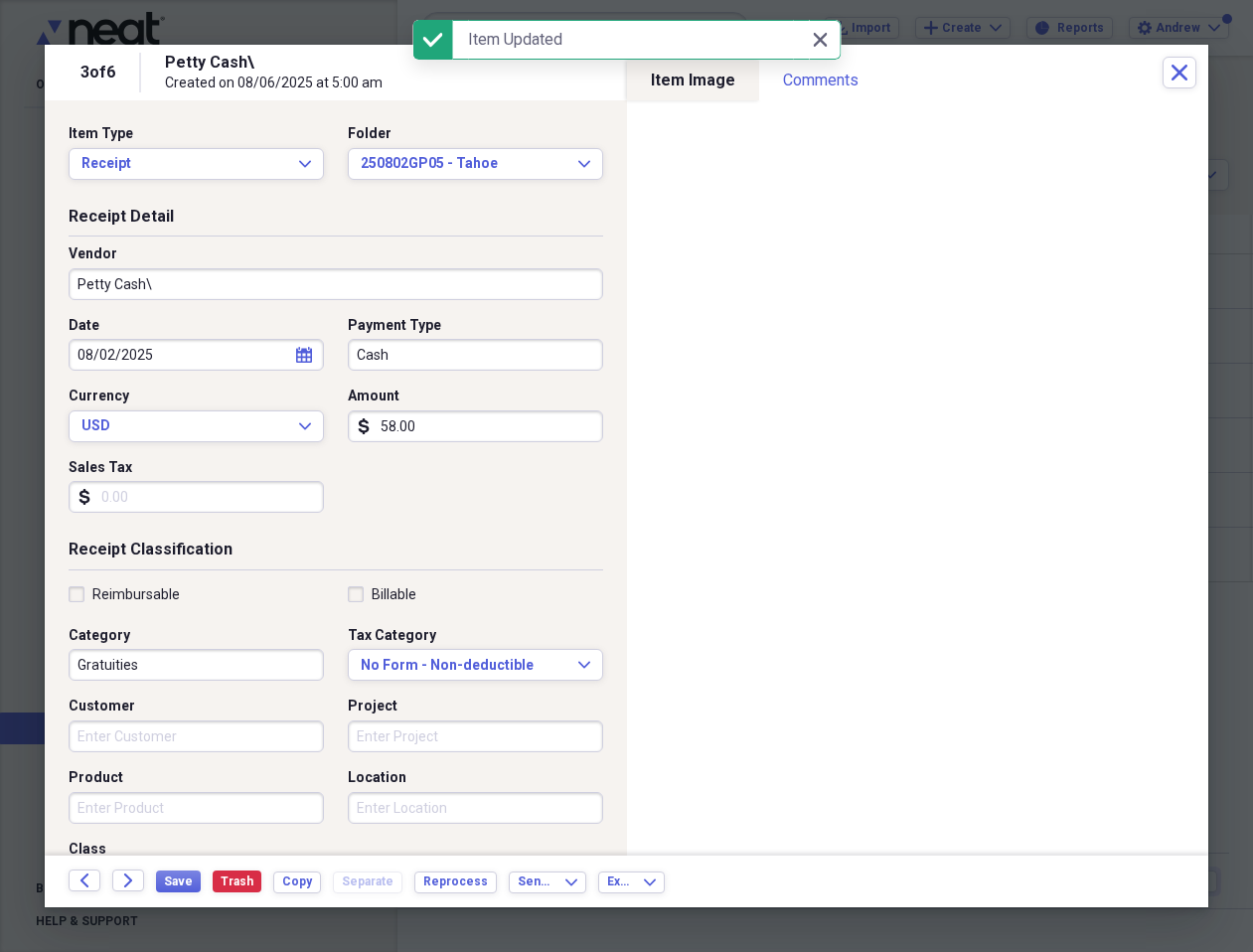 click on "Petty Cash\" at bounding box center (336, 284) 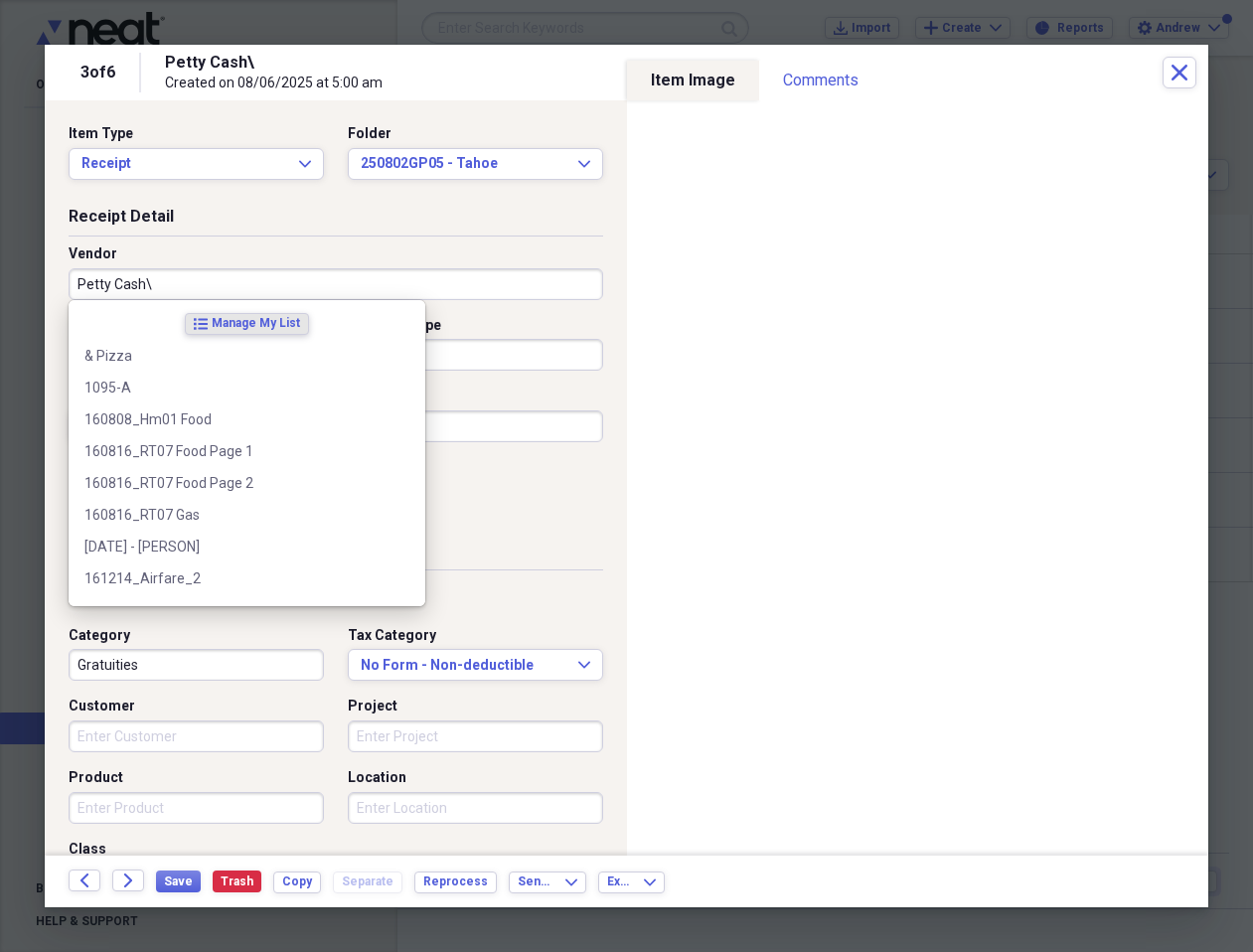 click on "Petty Cash\" at bounding box center [336, 284] 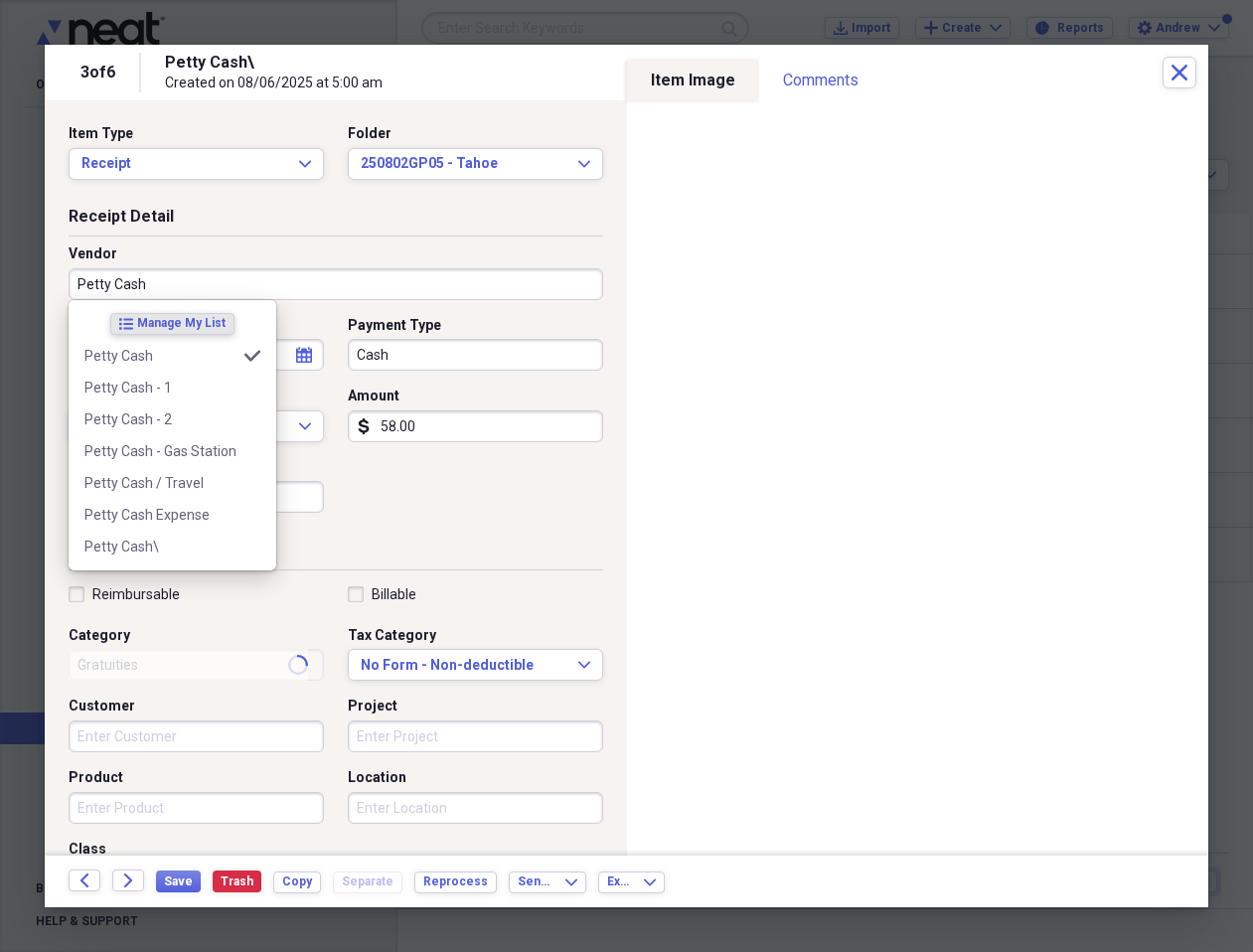 type on "Petty Cash" 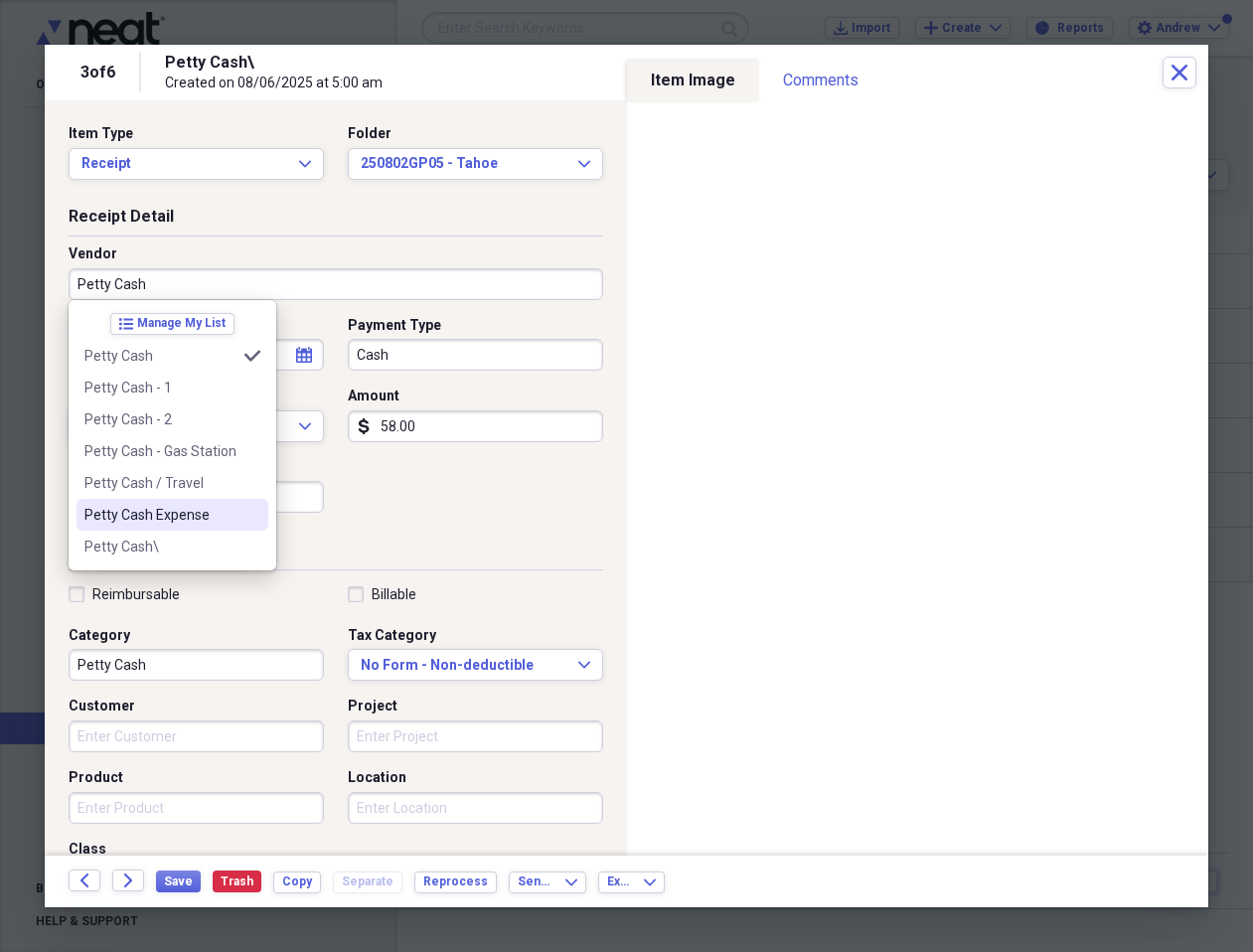 type on "Petty Cash" 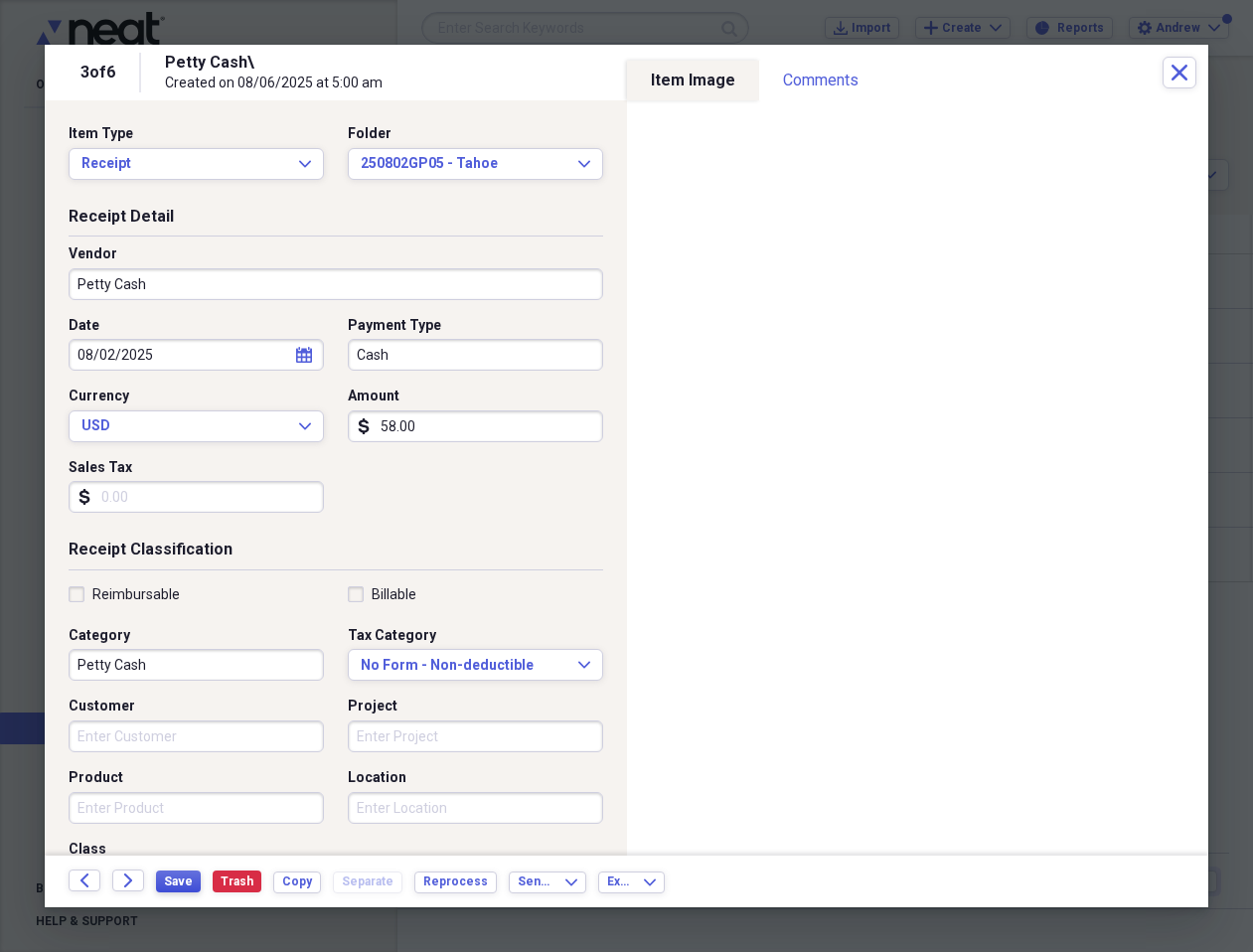 click on "Save" at bounding box center (178, 881) 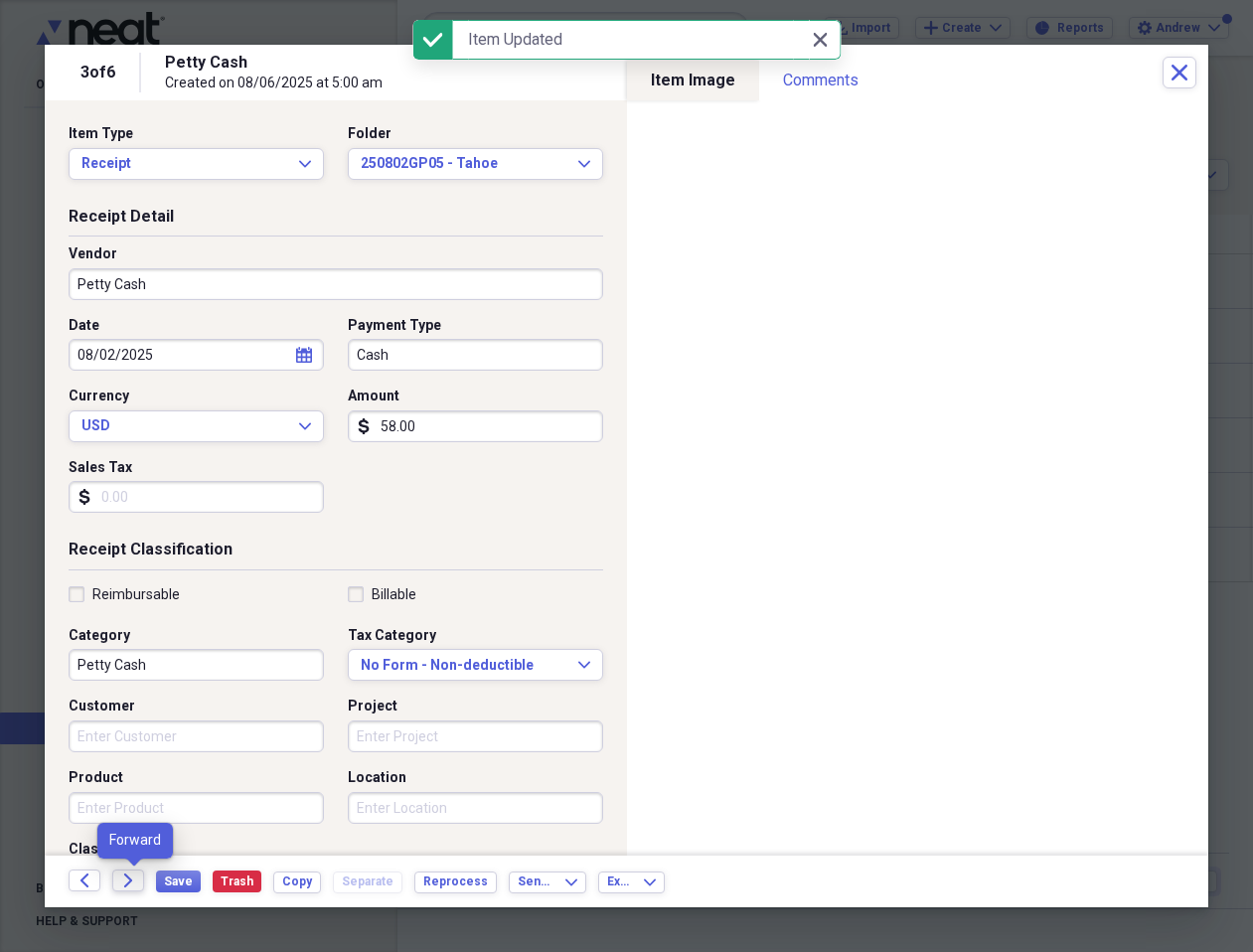 click on "Forward" 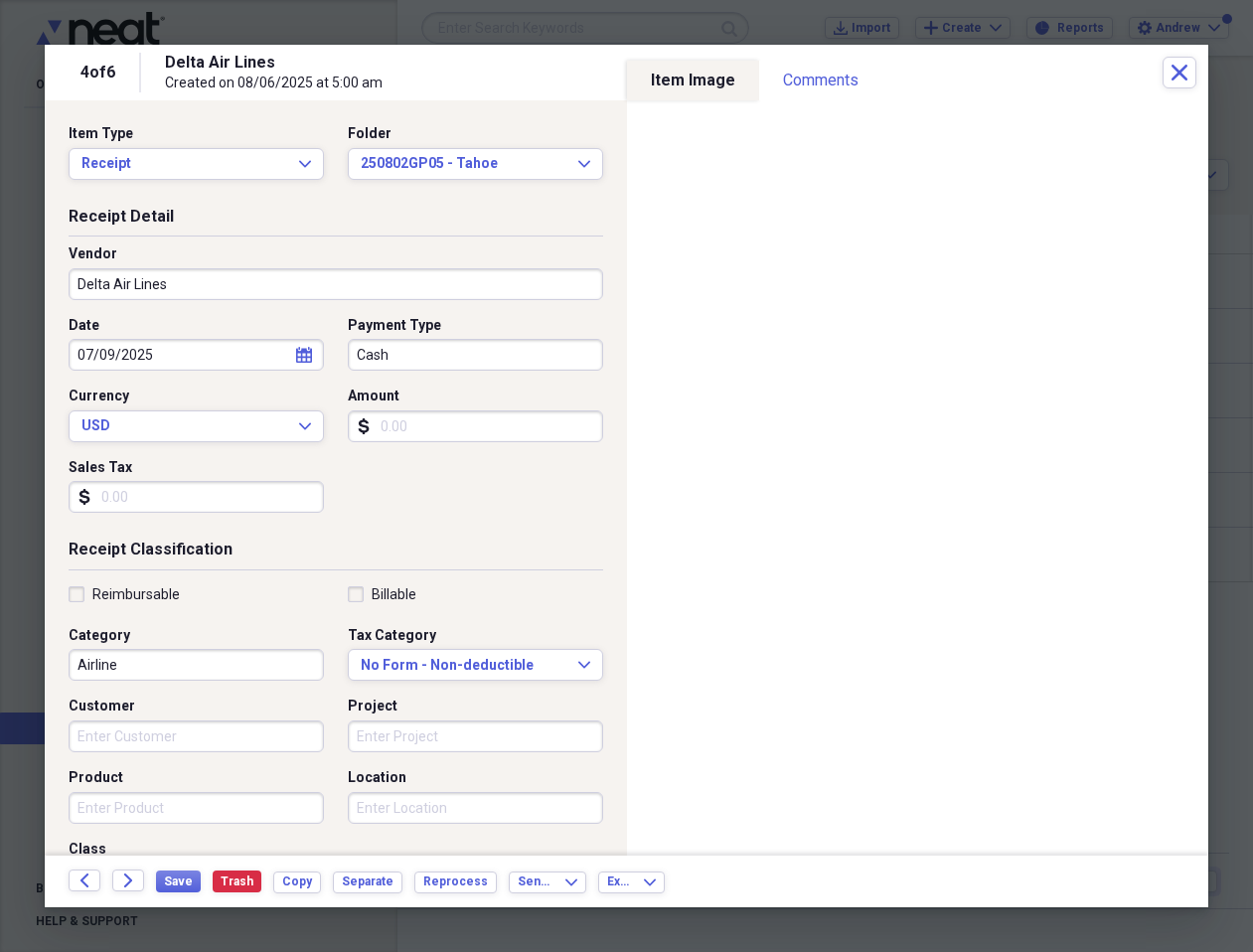 click on "Amount" at bounding box center (475, 426) 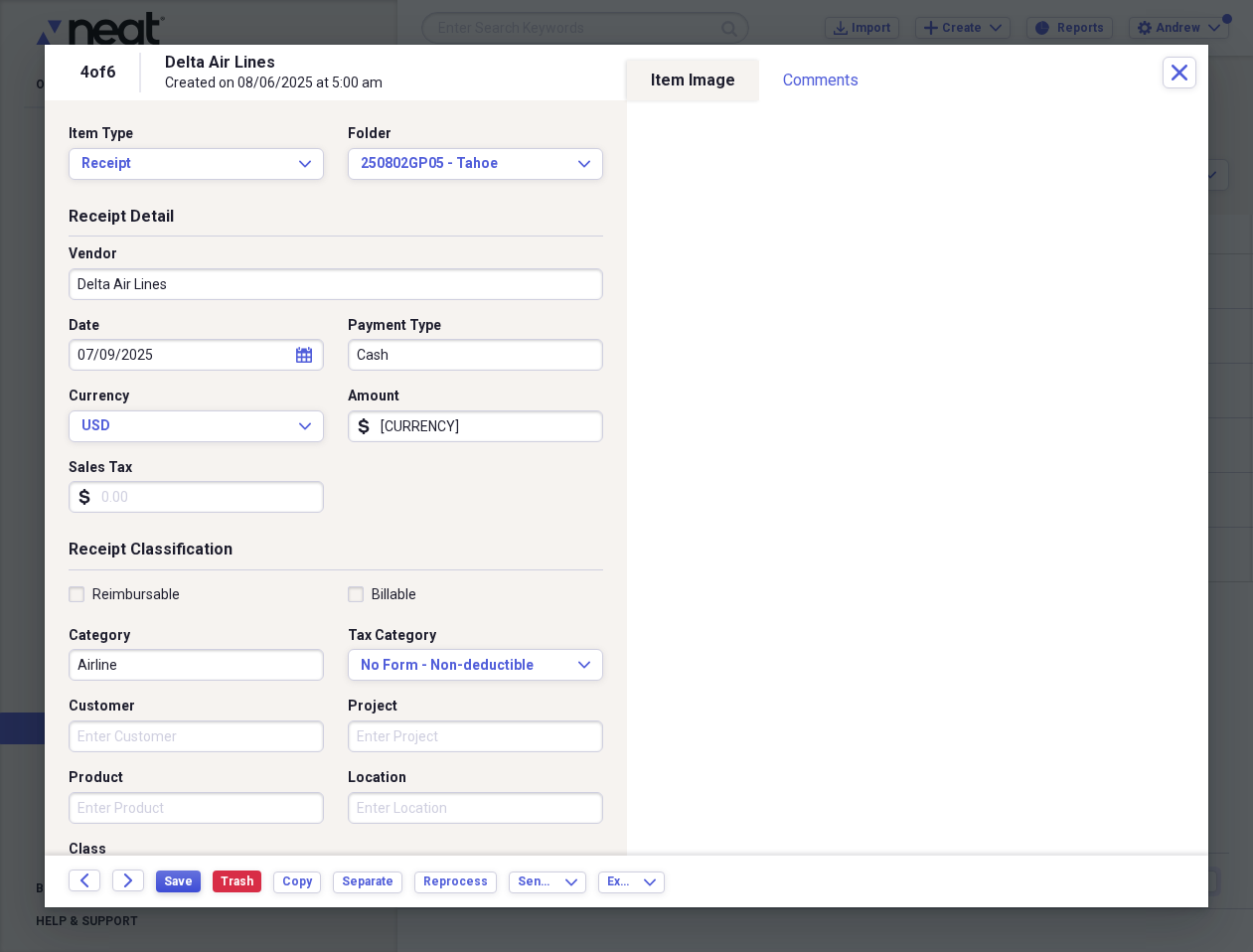 type on "[CURRENCY]" 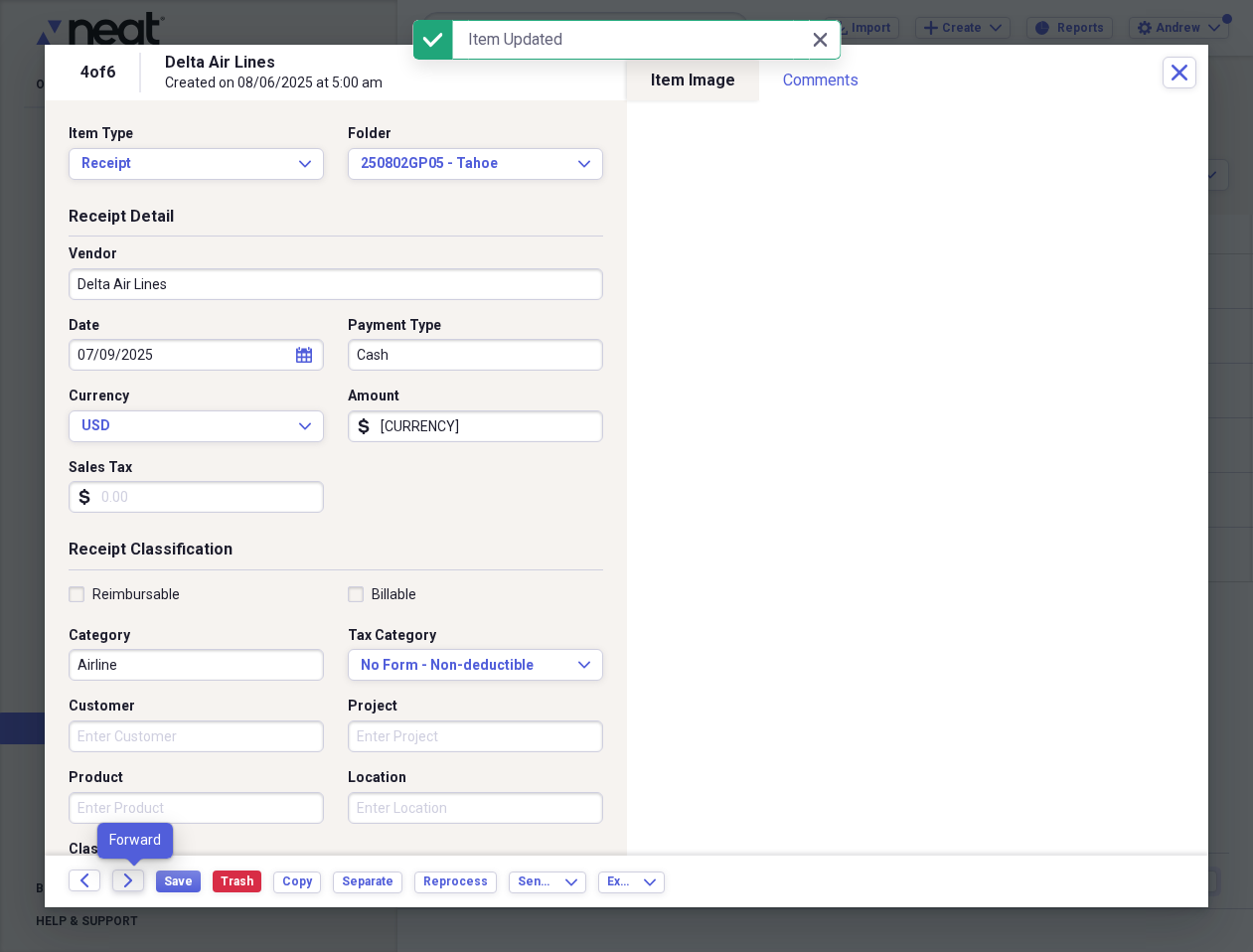 click on "Forward" 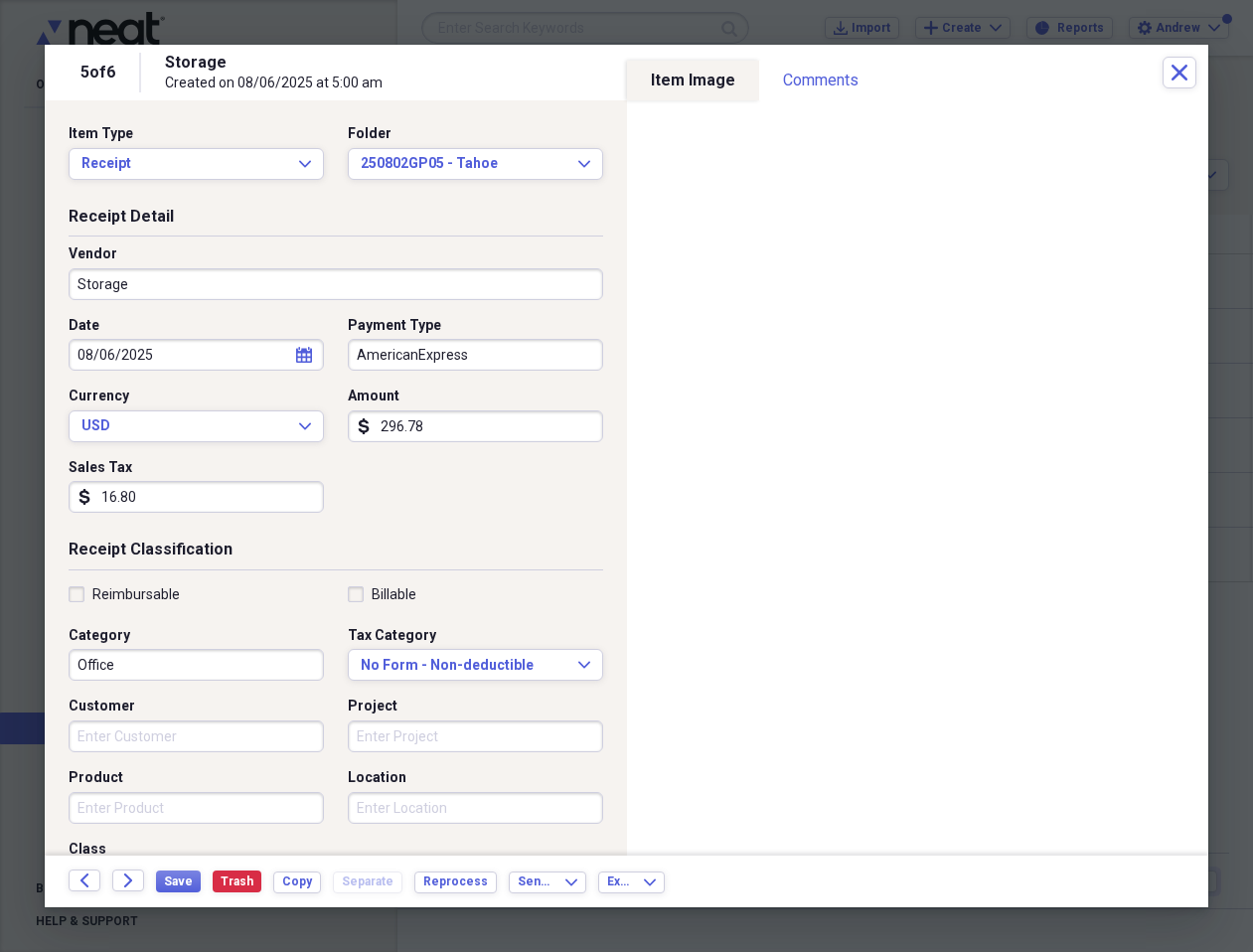 click on "Storage" at bounding box center [336, 284] 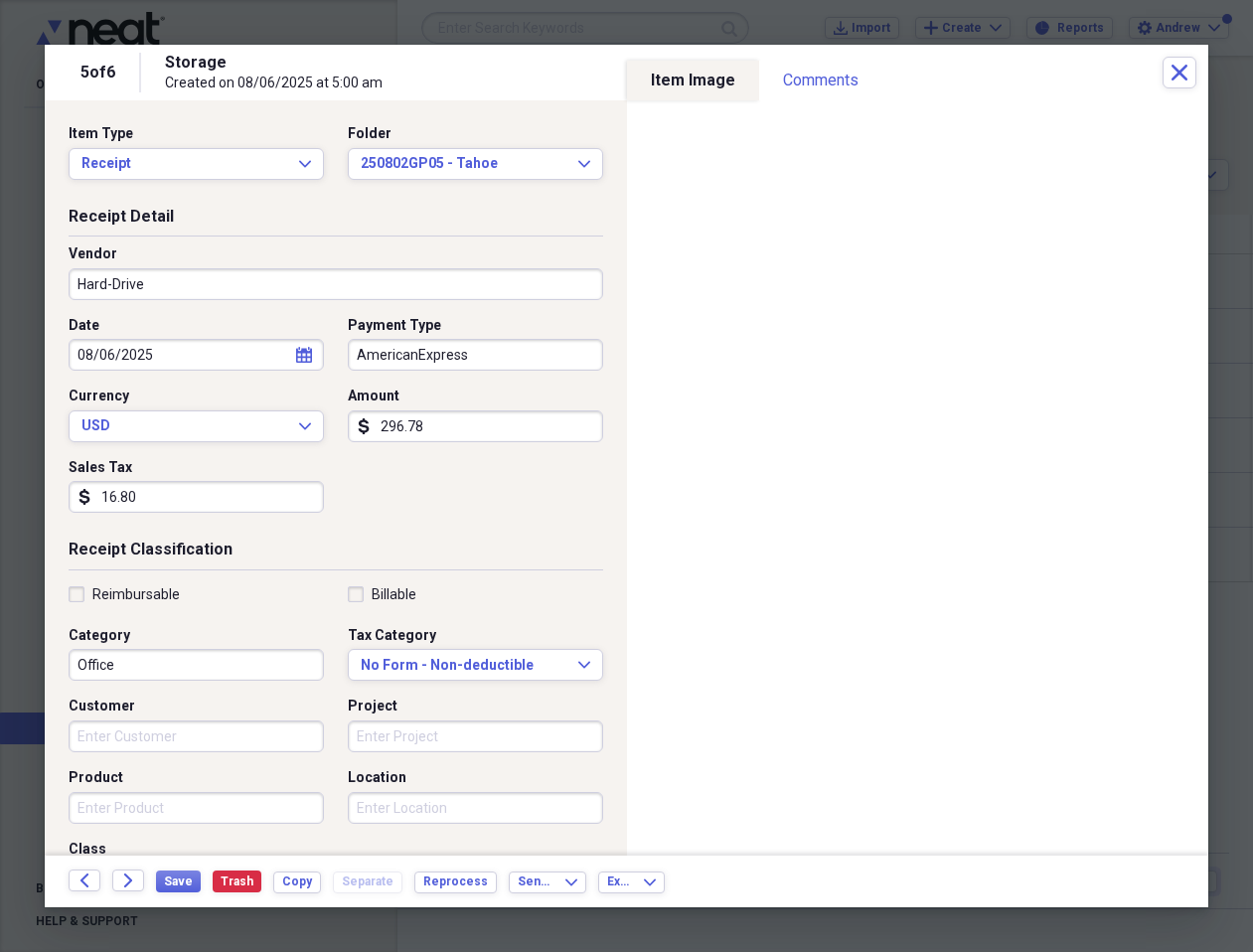 type on "[PRODUCT]" 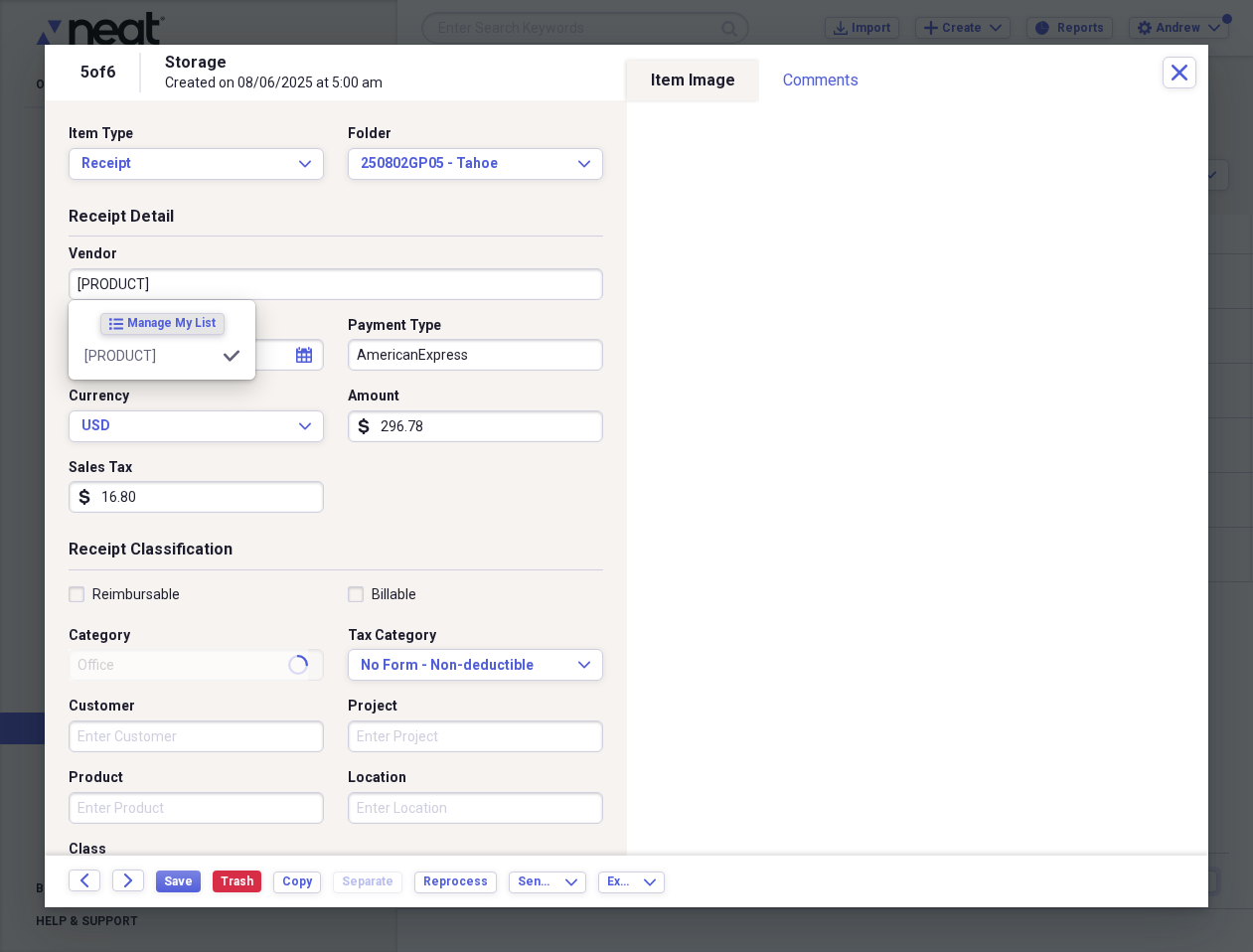 type on "Hard-Drive" 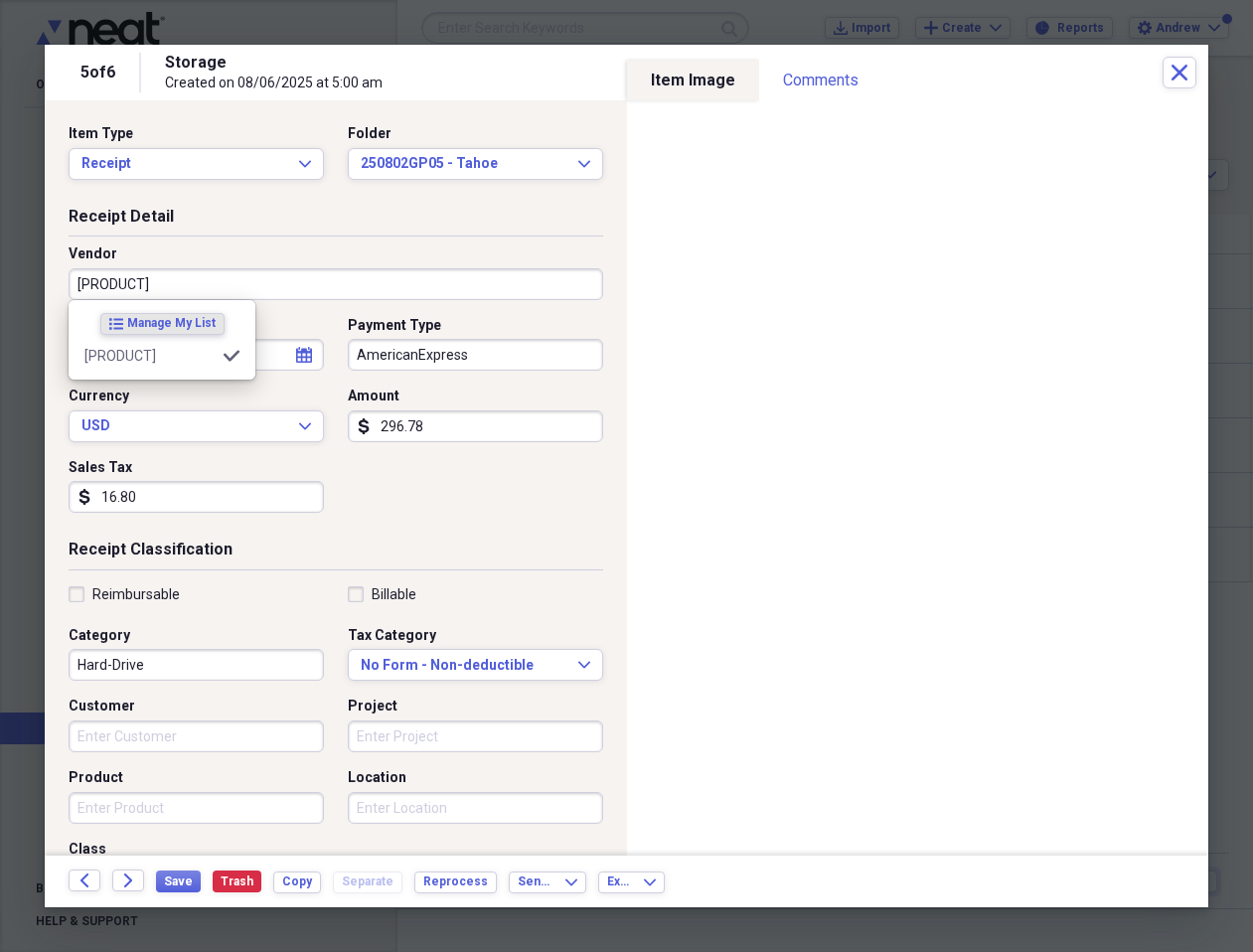 type on "[PRODUCT]" 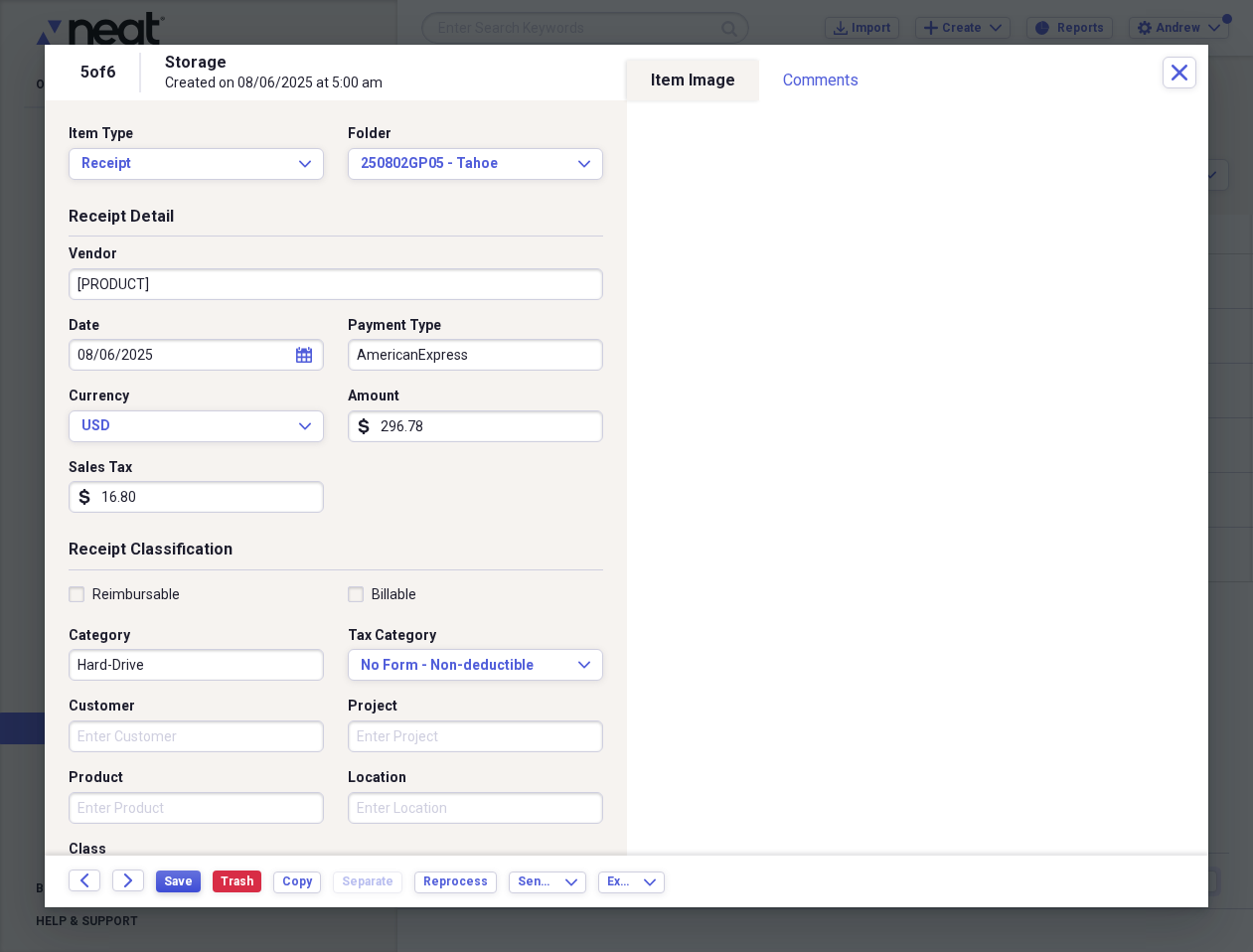 click on "Save" at bounding box center (178, 881) 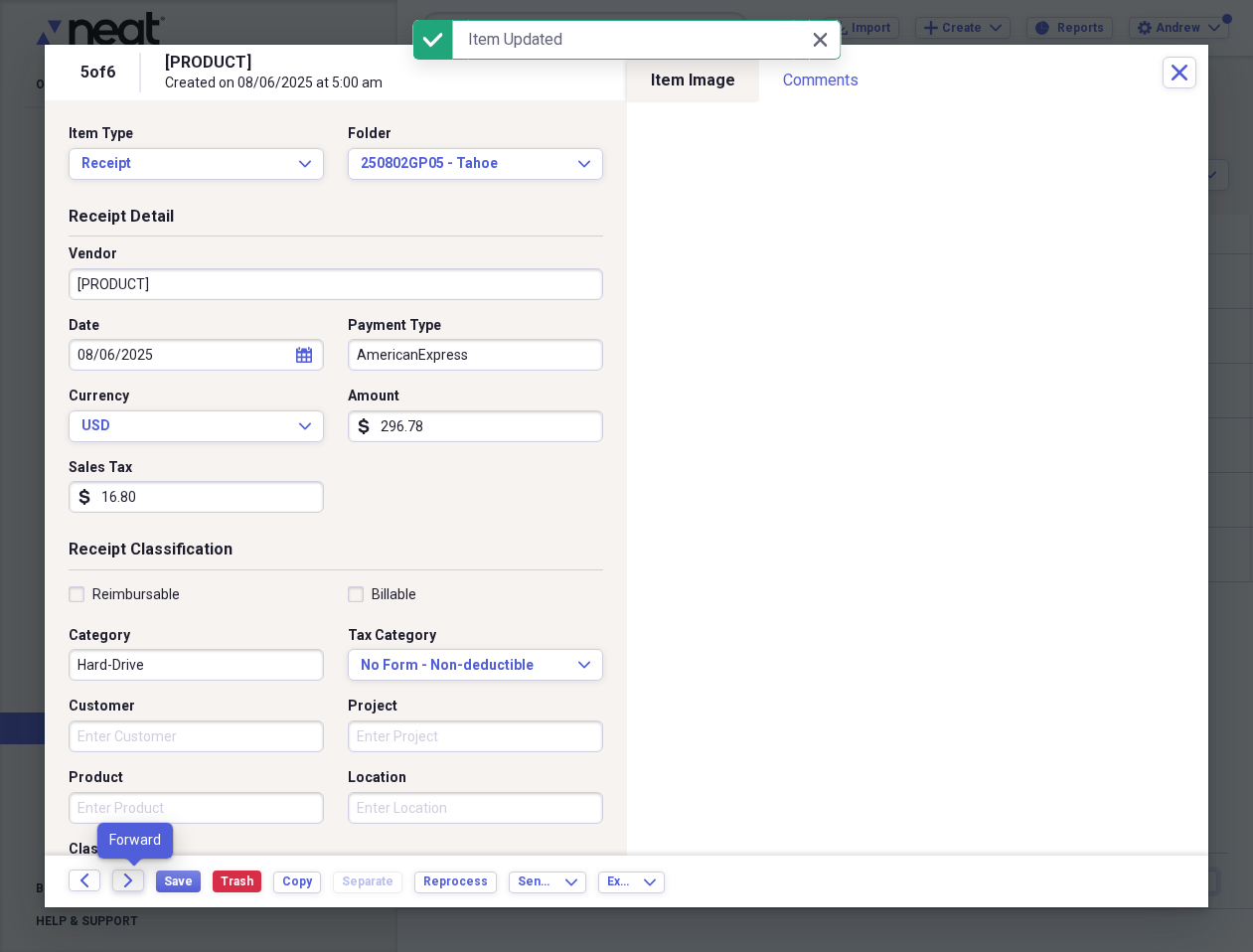click on "Forward" 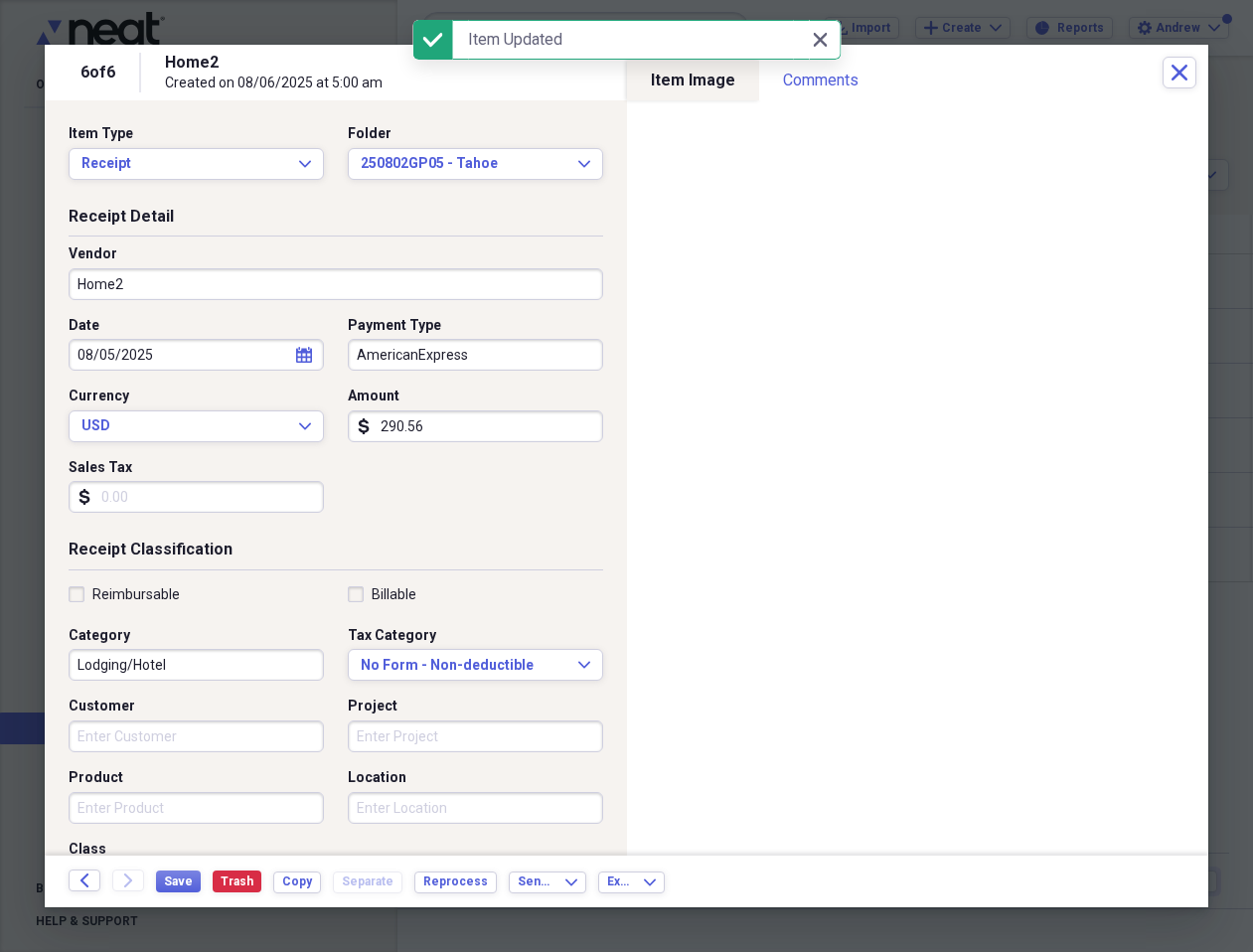 click on "Home2" at bounding box center [336, 284] 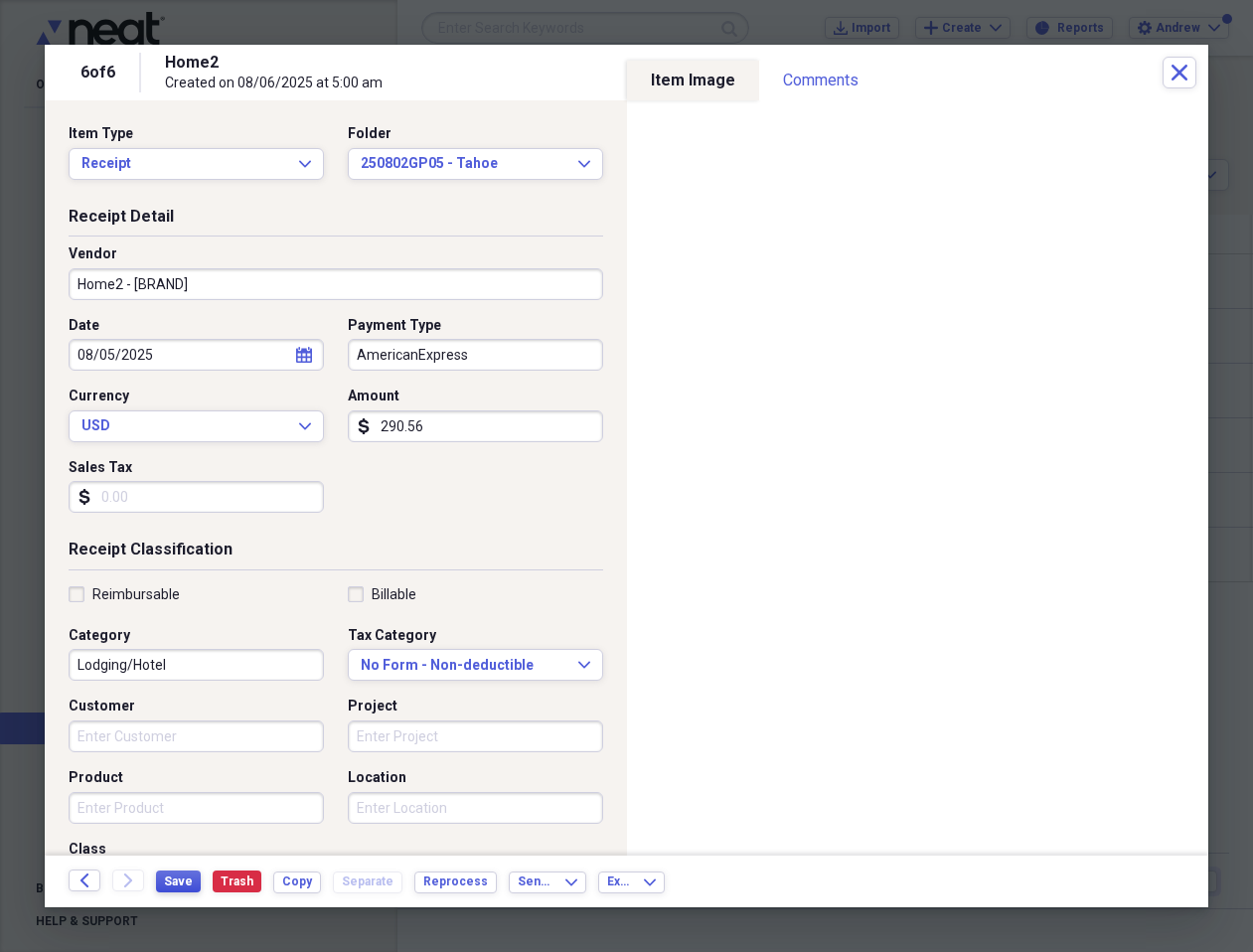 type on "Home2 - [BRAND]" 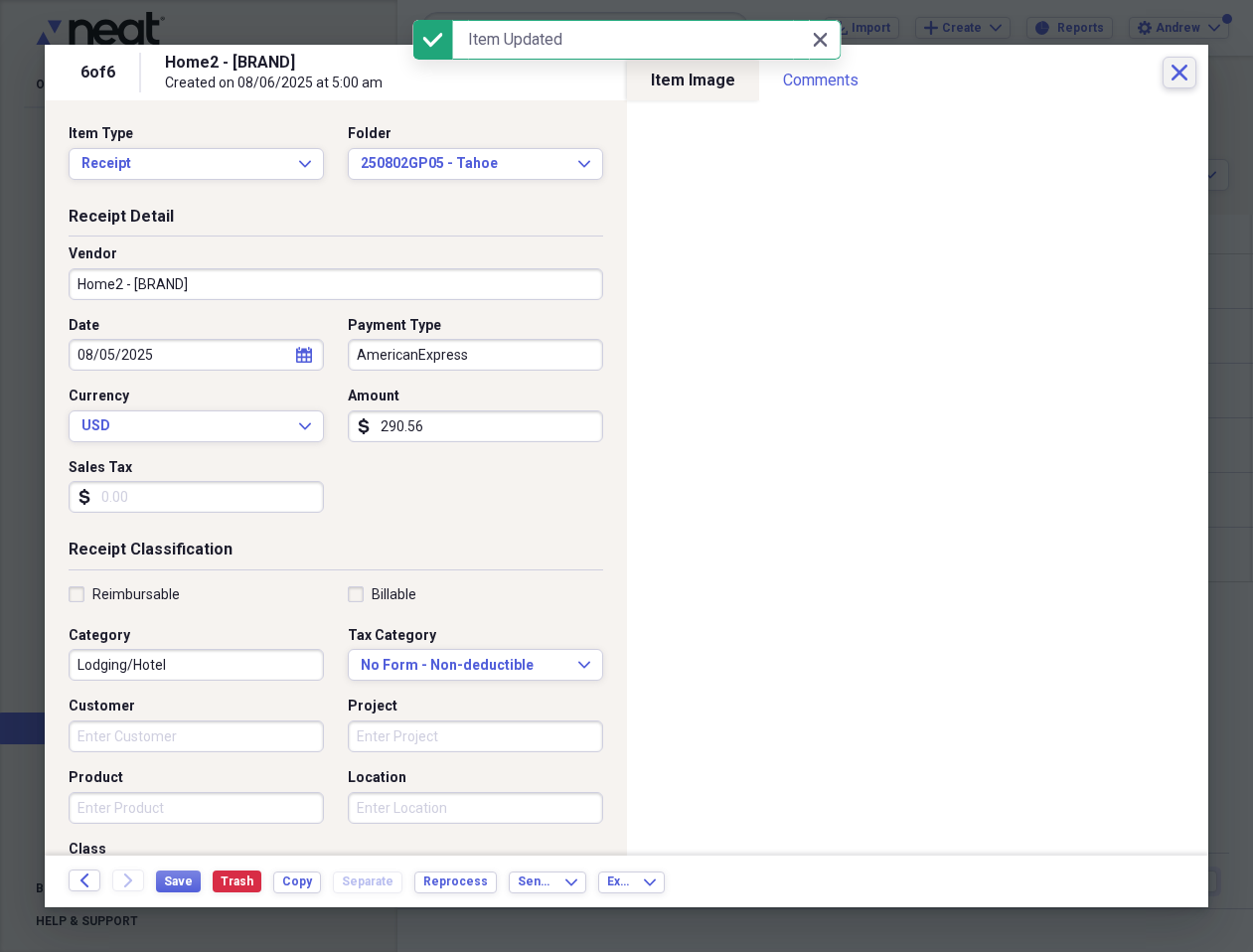 click on "Close" at bounding box center [1179, 73] 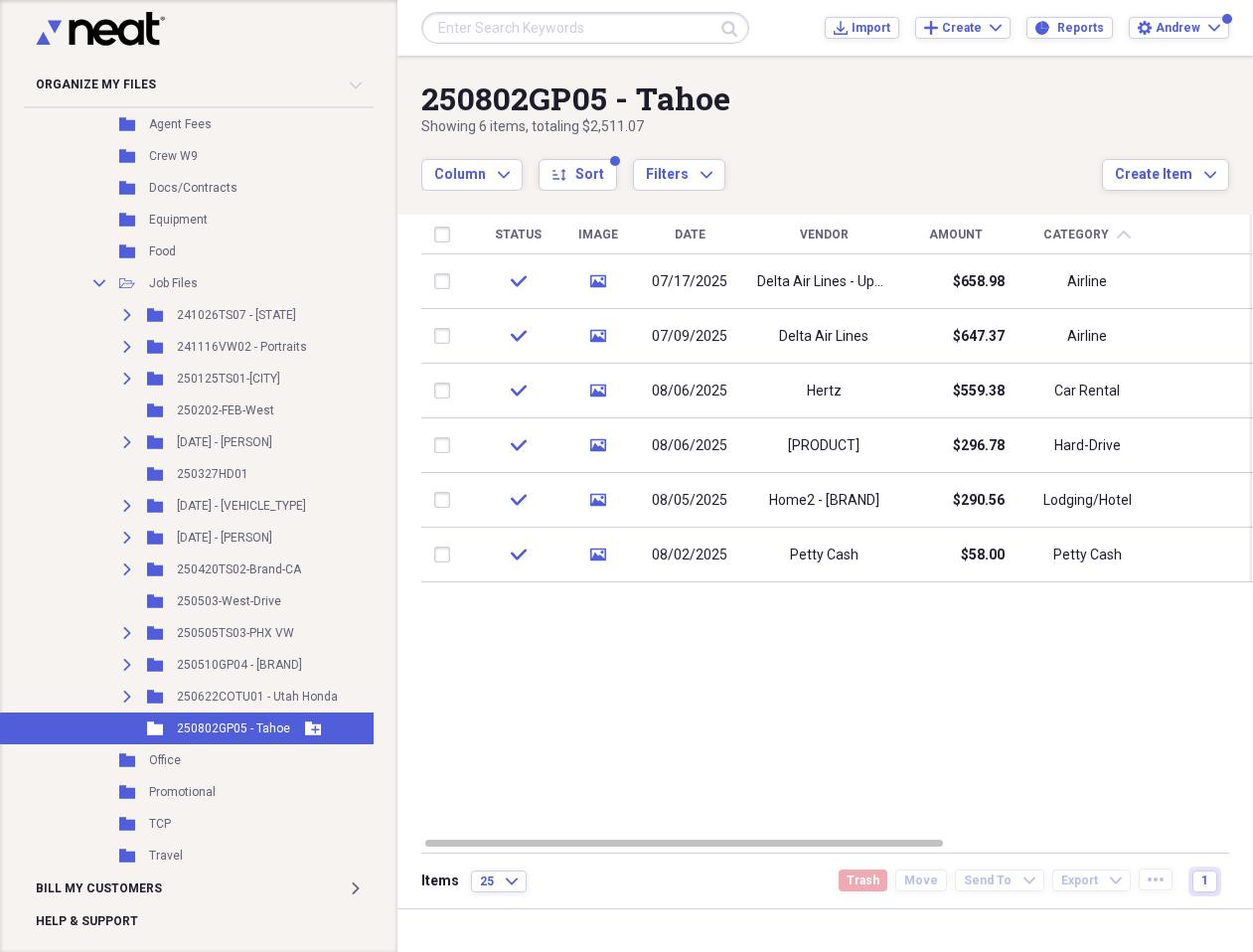 click 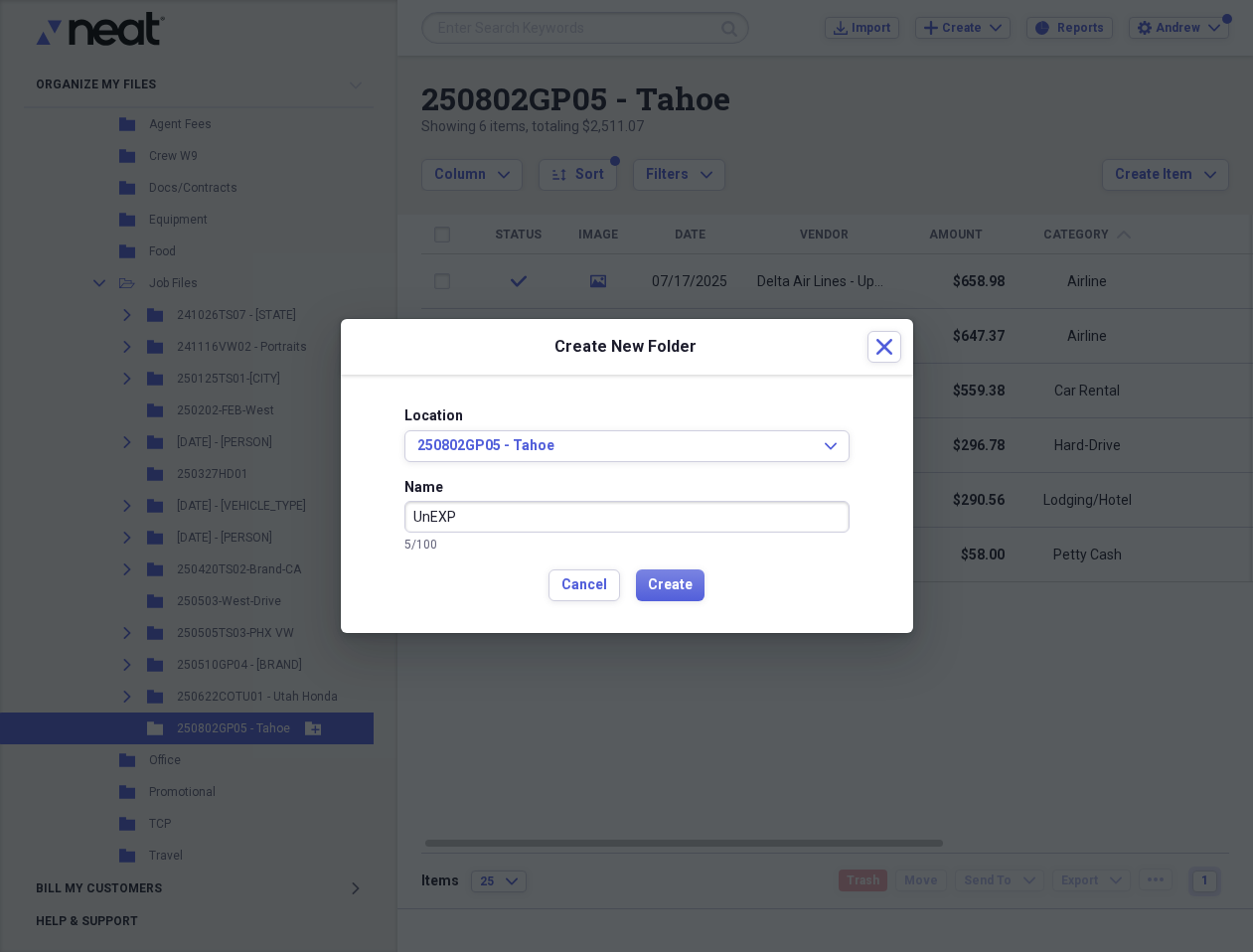 type on "UnEXP" 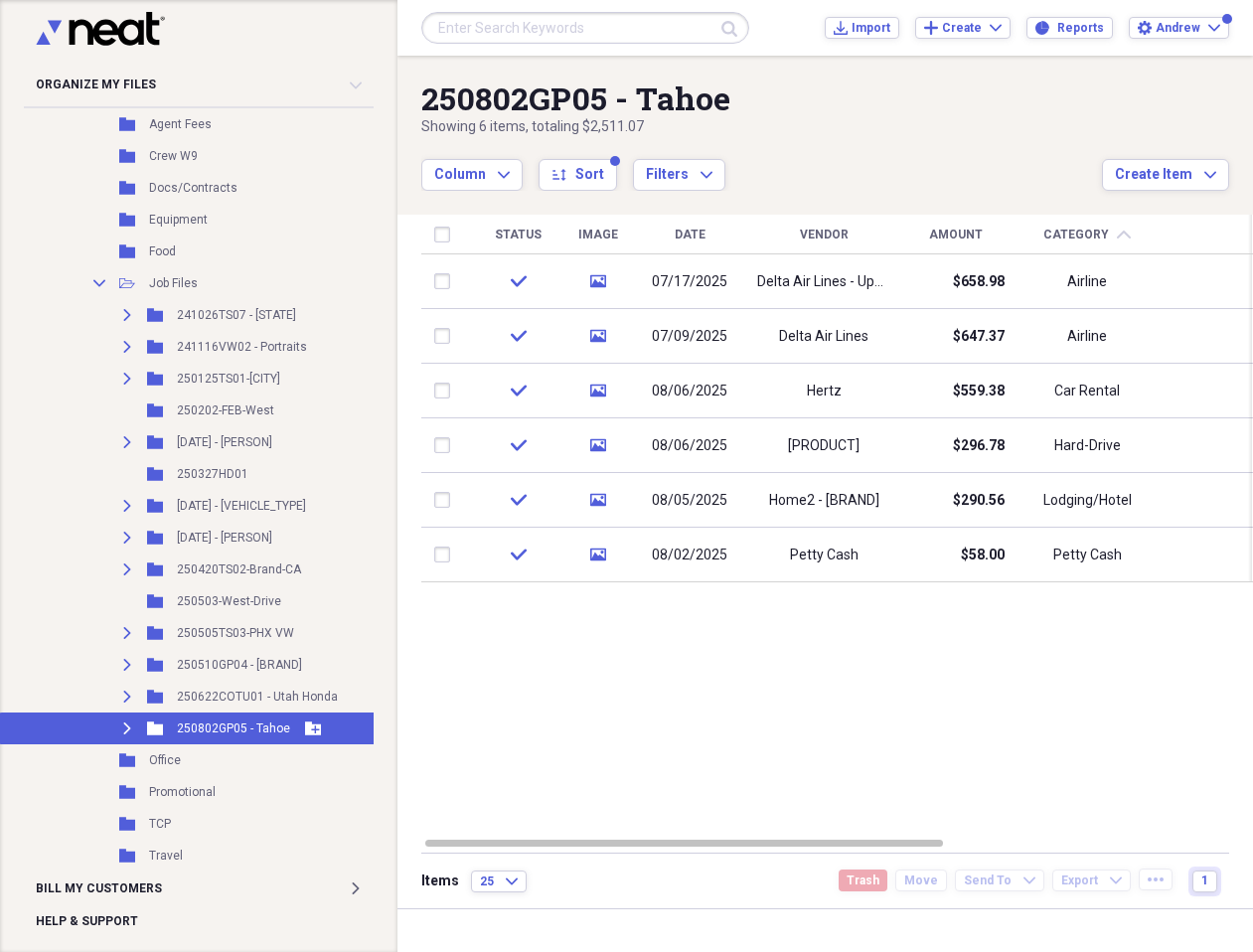 click on "Expand" 